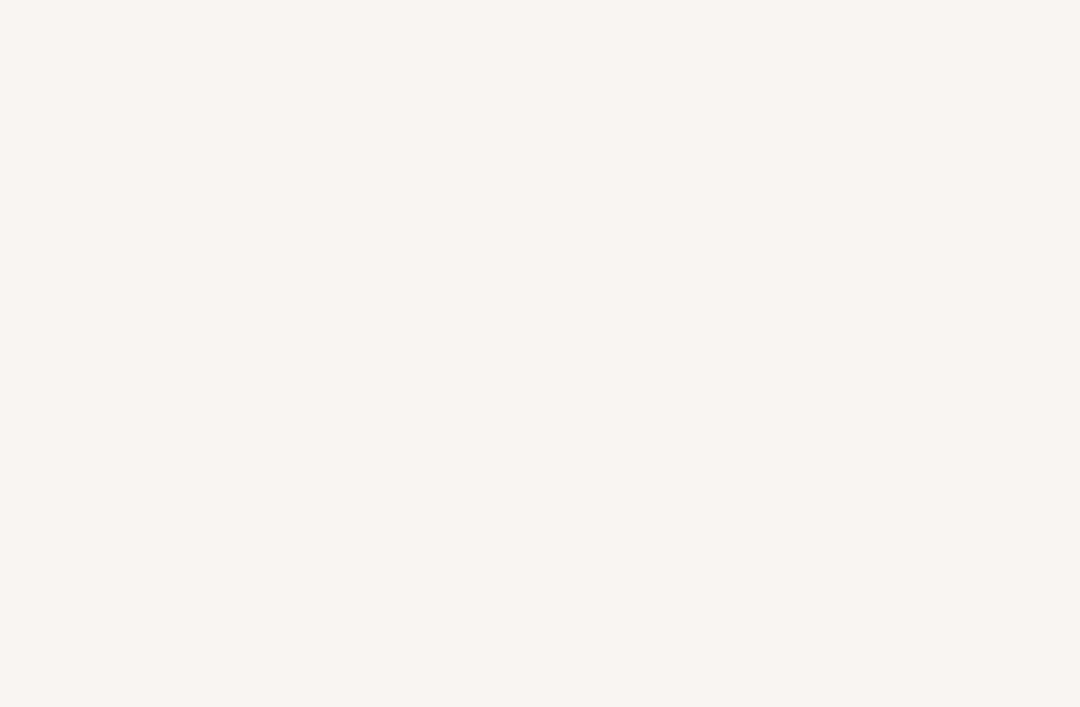 scroll, scrollTop: 0, scrollLeft: 0, axis: both 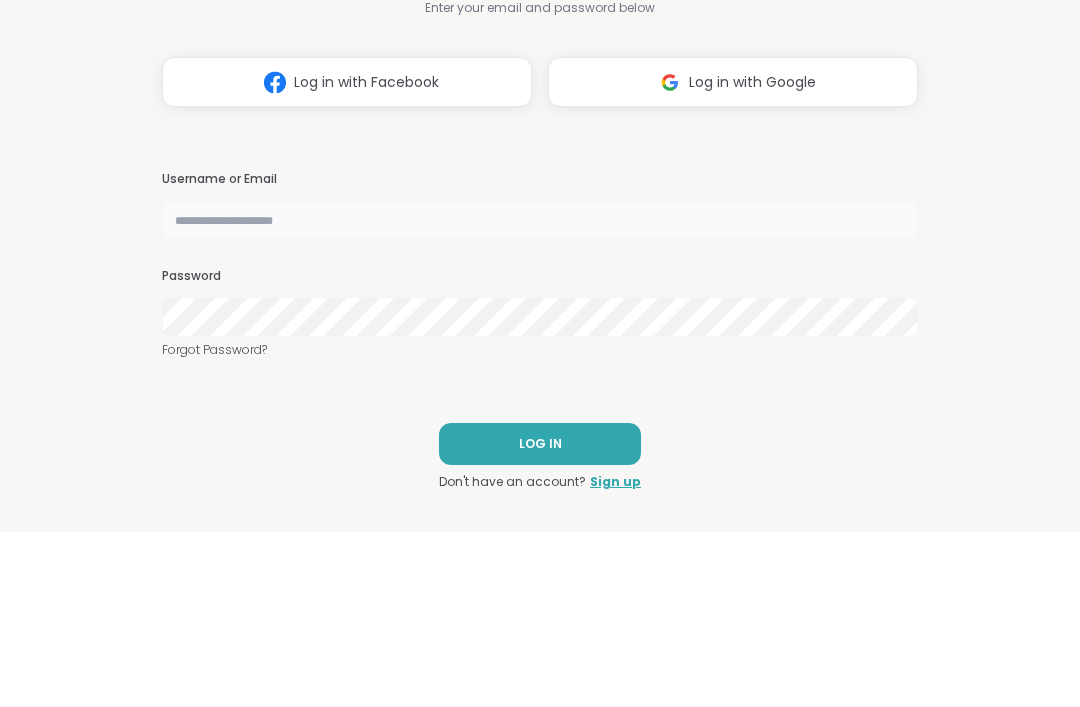 type on "**********" 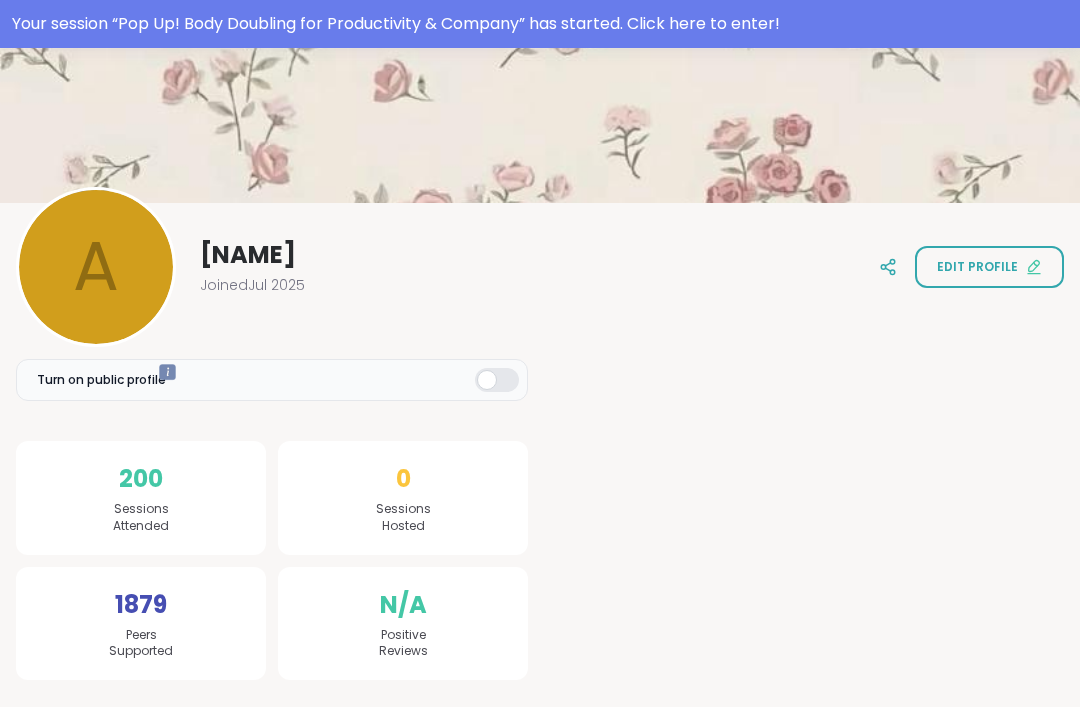 scroll, scrollTop: 0, scrollLeft: 0, axis: both 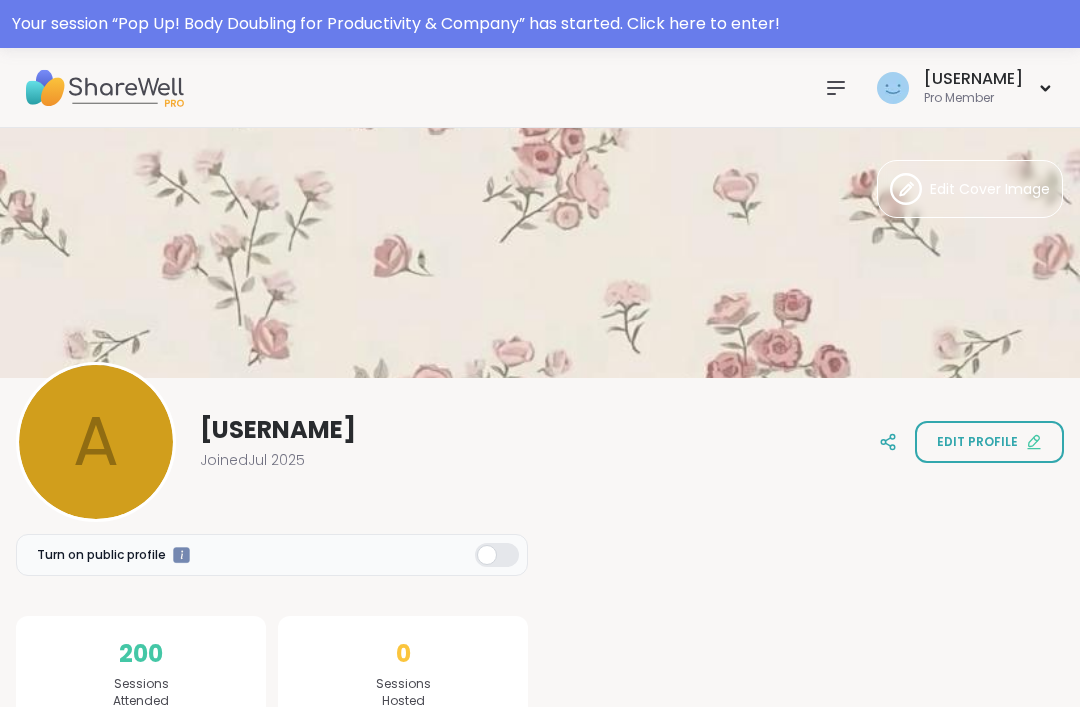 click 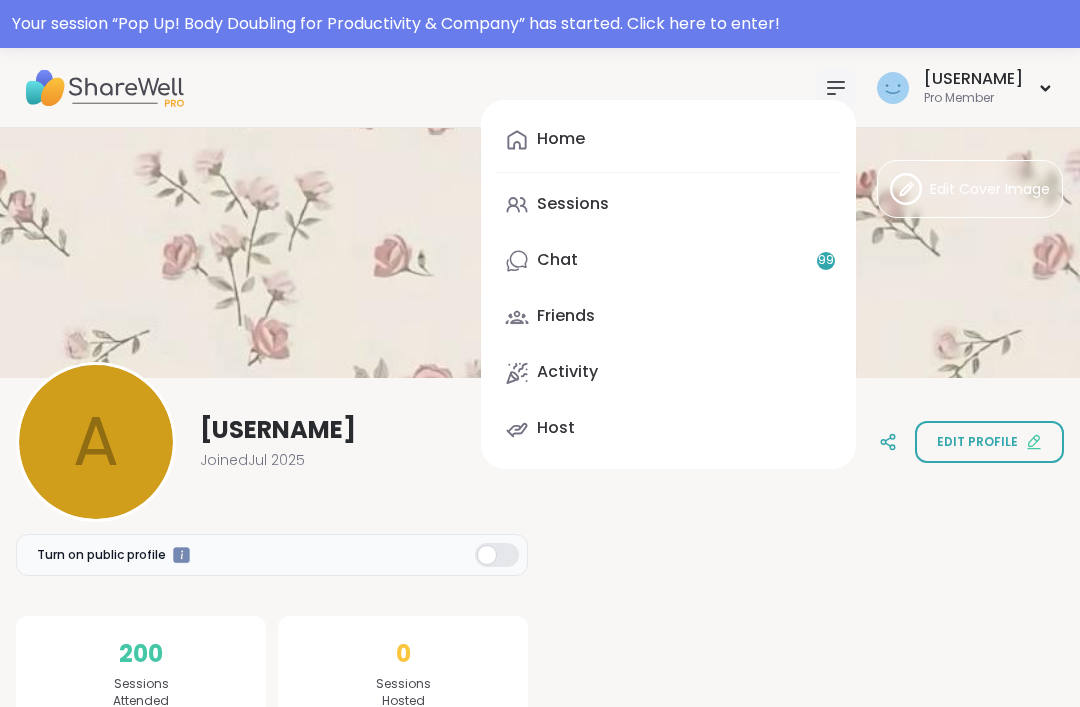 click on "Home Sessions Chat 99 Friends Activity Host" at bounding box center [836, 88] 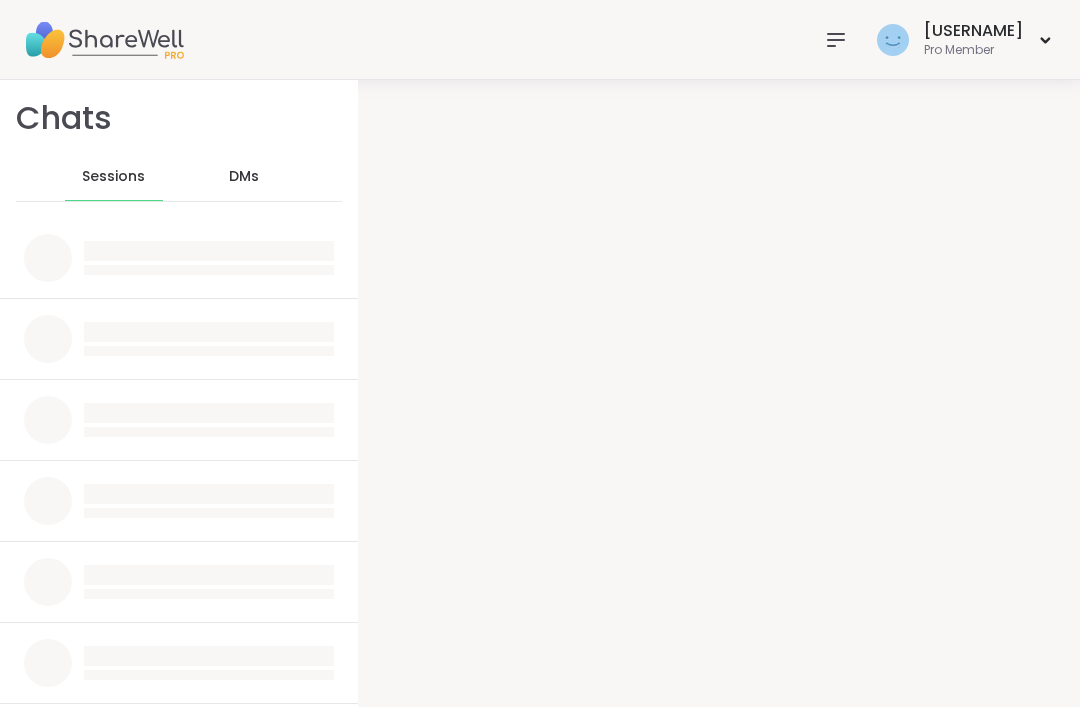 scroll, scrollTop: 0, scrollLeft: 0, axis: both 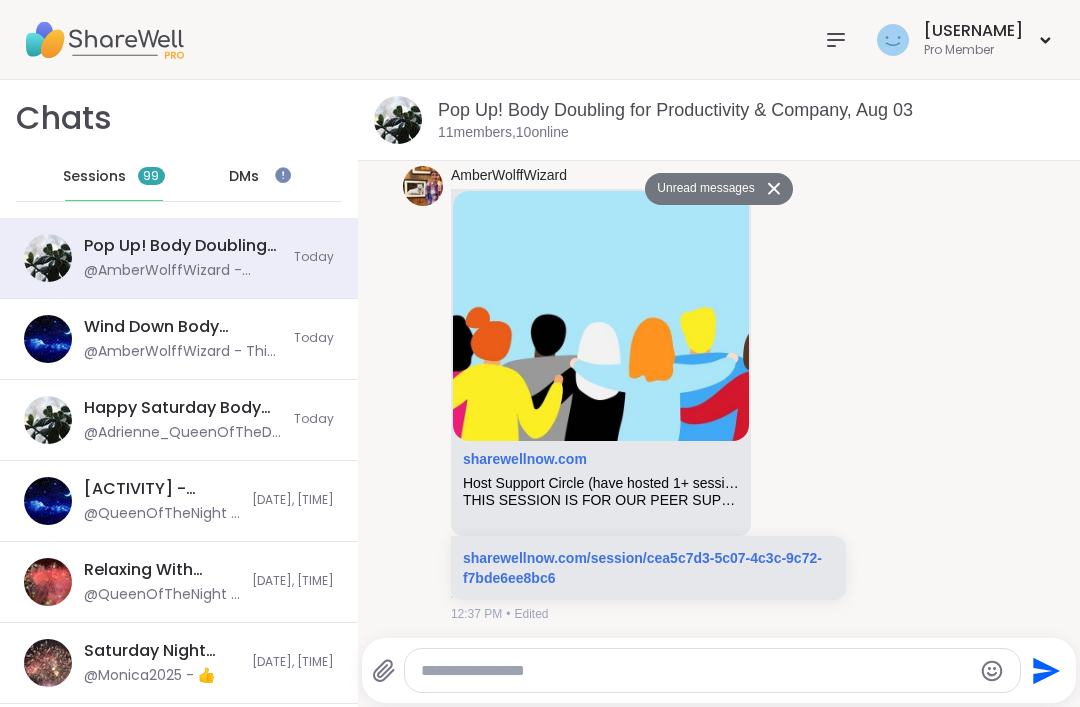 click 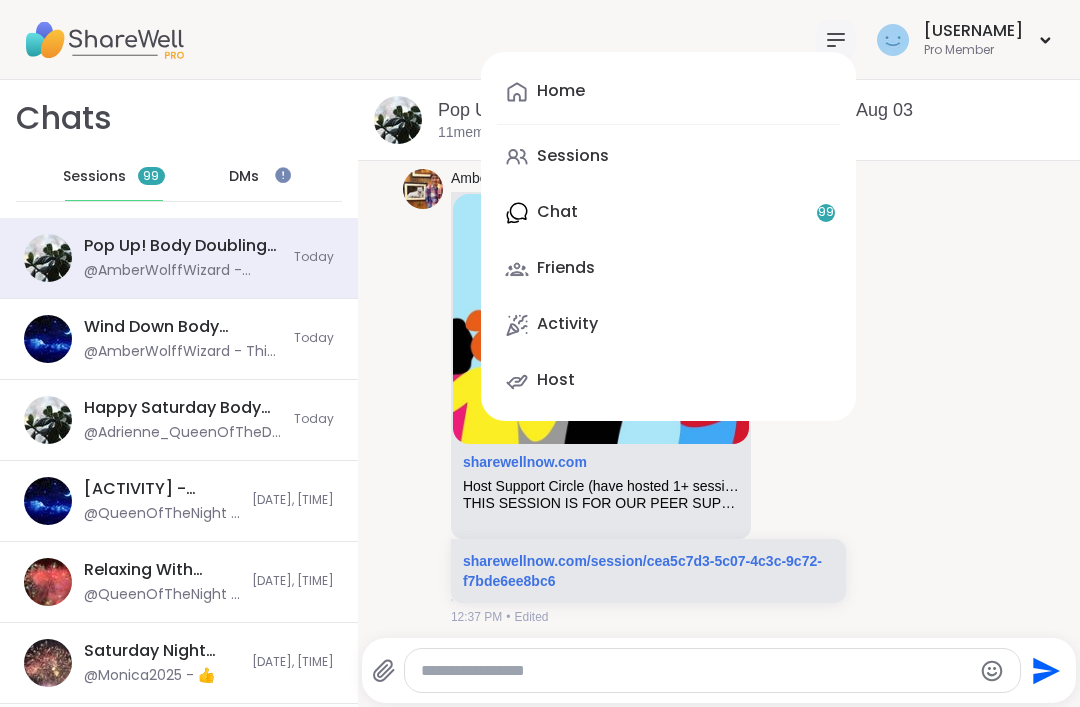 scroll, scrollTop: 324, scrollLeft: 0, axis: vertical 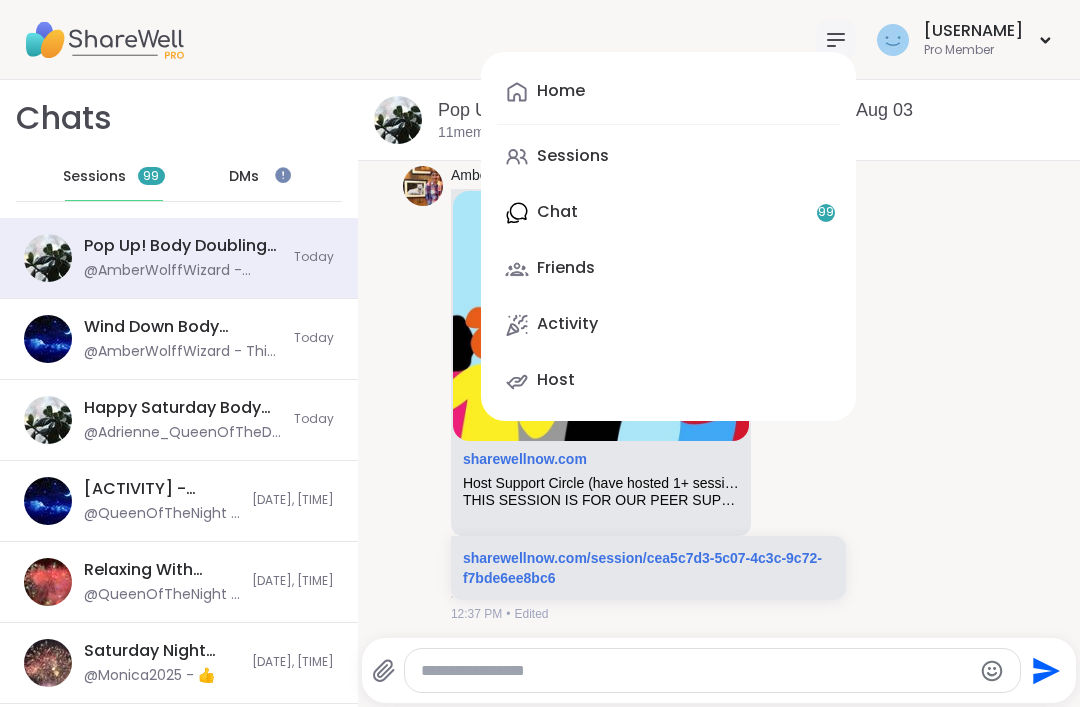 click on "Home Sessions Chat 99 Friends Activity Host" at bounding box center [668, 236] 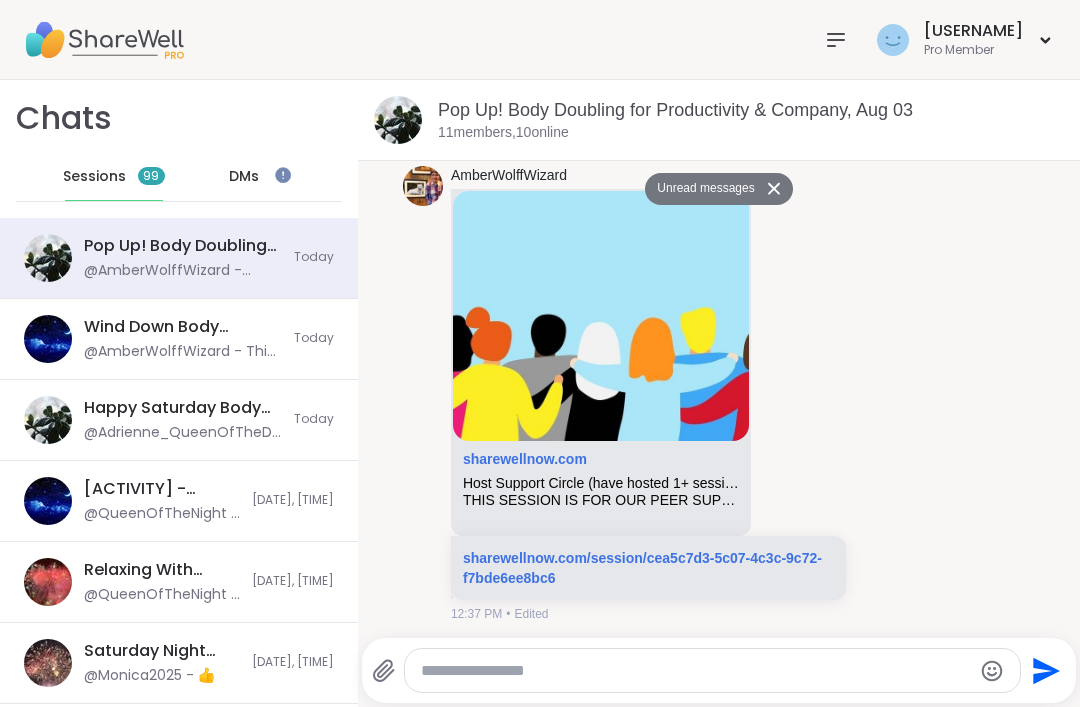 click 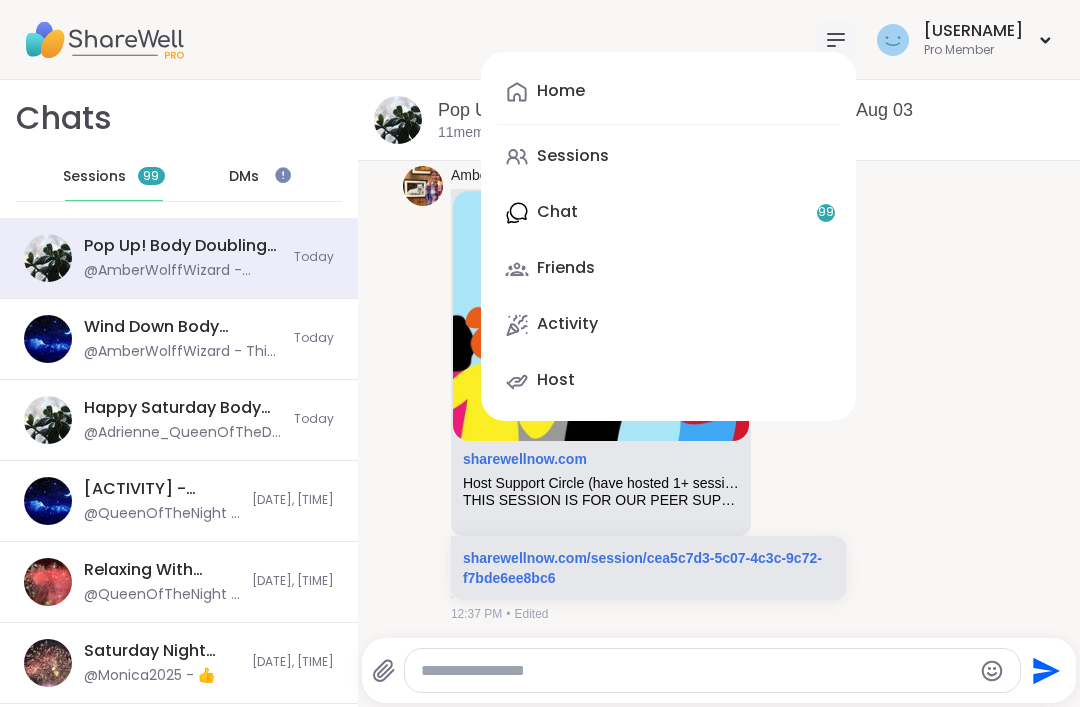 click on "Sessions" at bounding box center [668, 157] 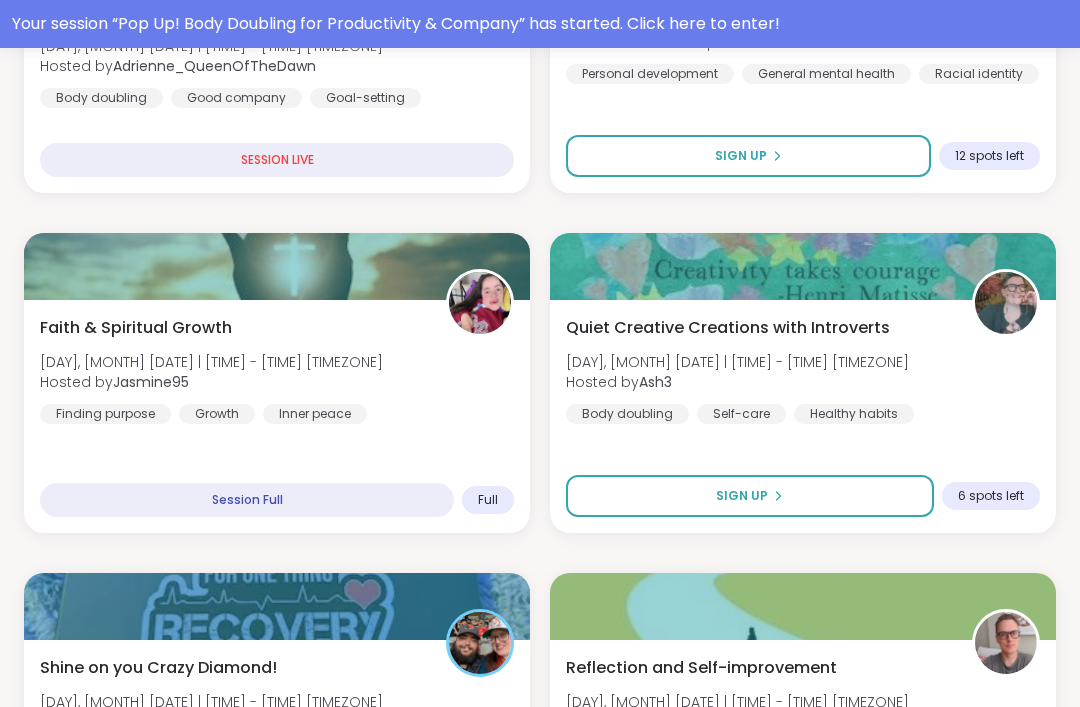 scroll, scrollTop: 1227, scrollLeft: 0, axis: vertical 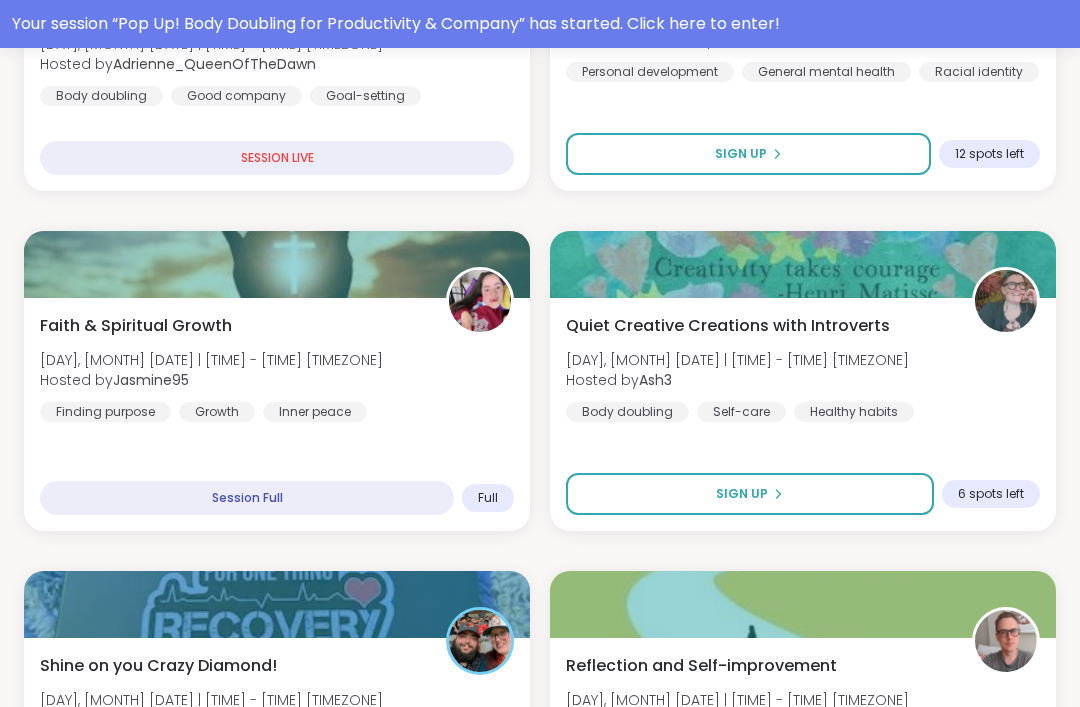 click on "Sign Up" at bounding box center [750, 494] 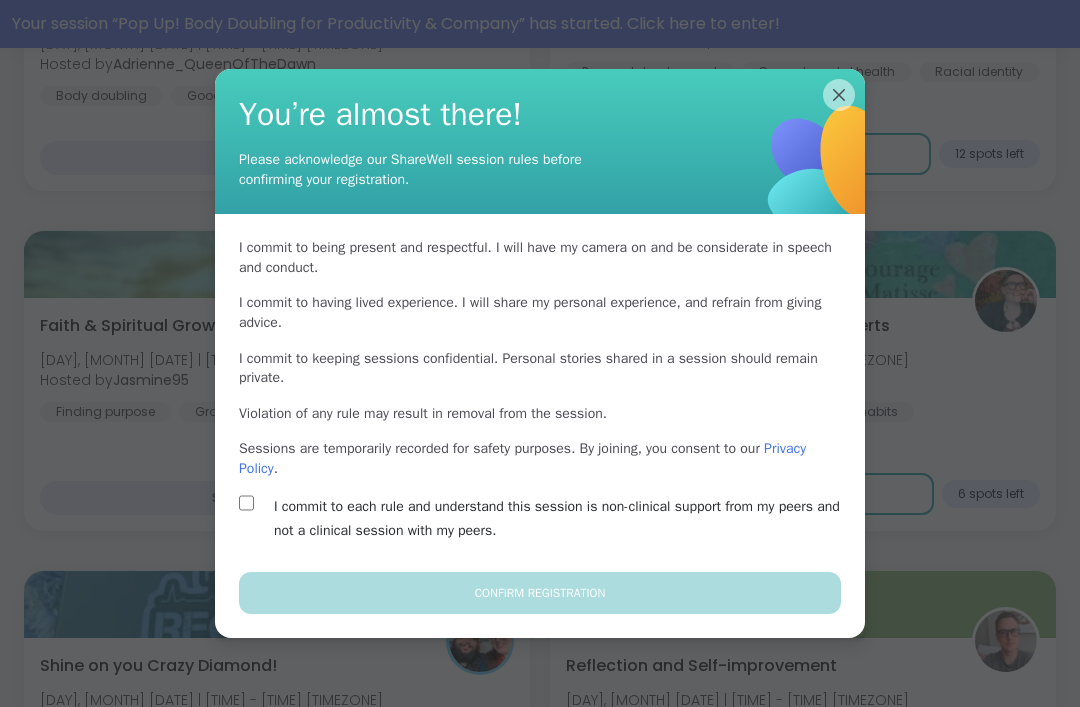 click on "I commit to each rule and understand this session is non-clinical support from my peers and not a clinical session with my peers." at bounding box center [563, 519] 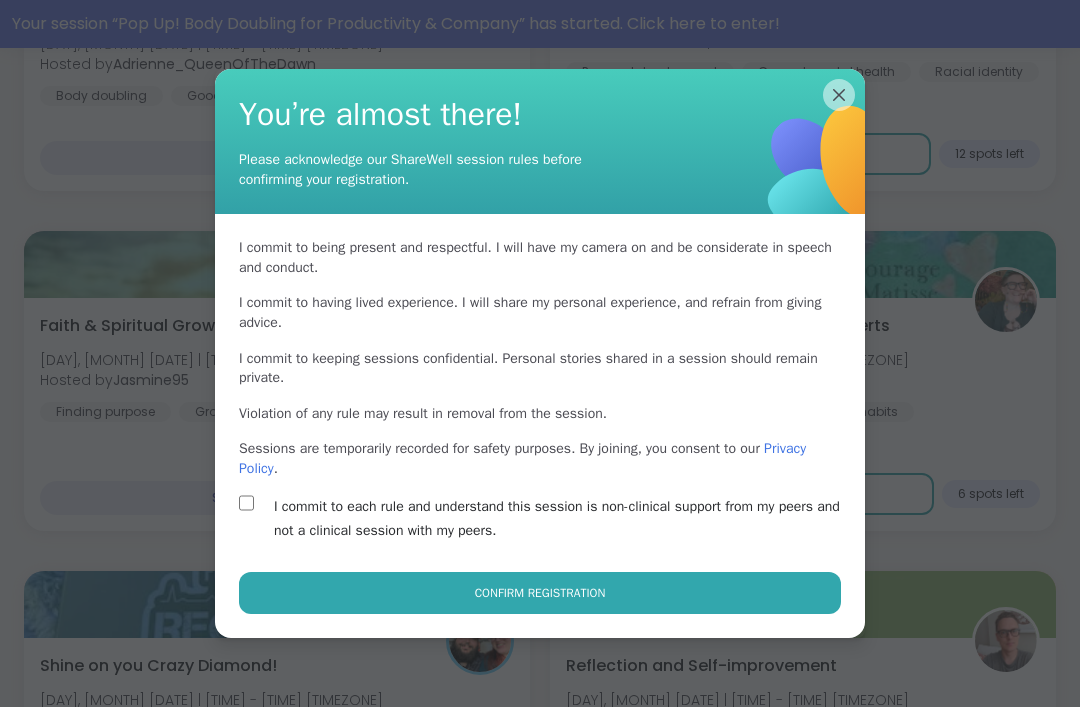 click on "Confirm Registration" at bounding box center (540, 593) 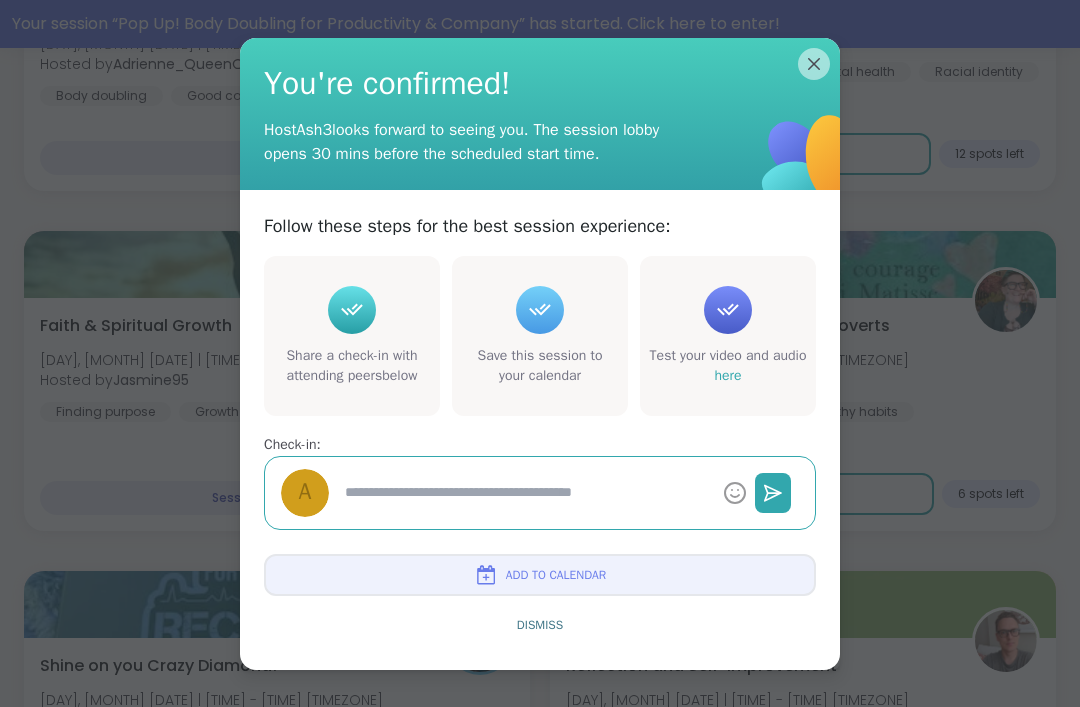 type on "*" 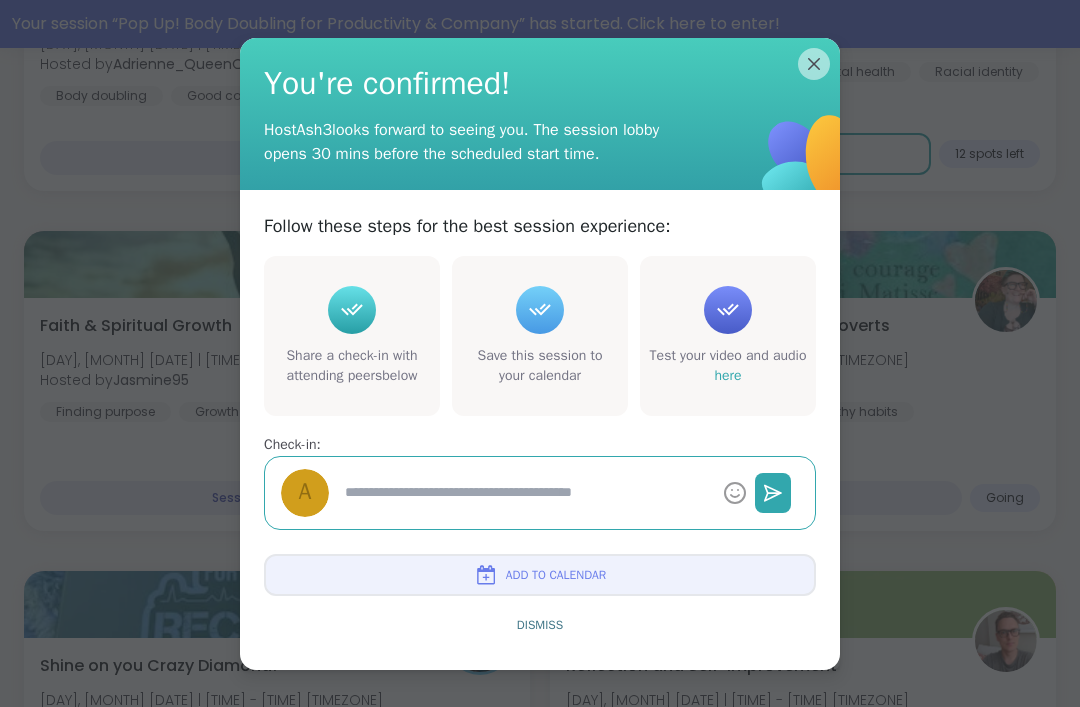 click on "Dismiss" at bounding box center (540, 625) 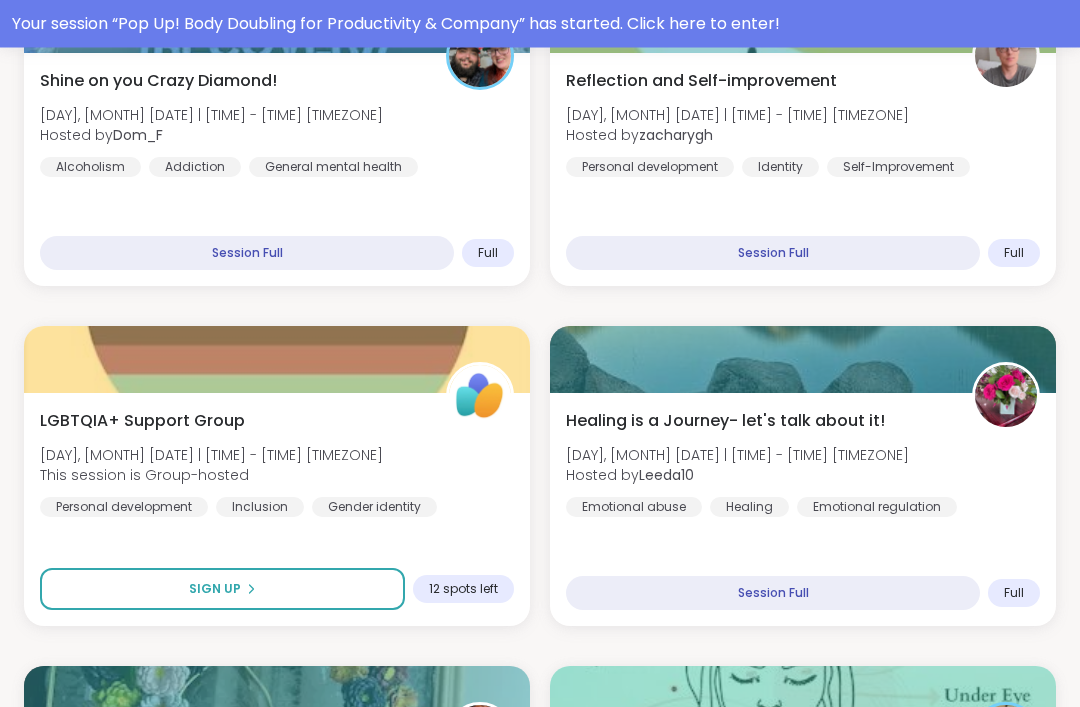 scroll, scrollTop: 1812, scrollLeft: 0, axis: vertical 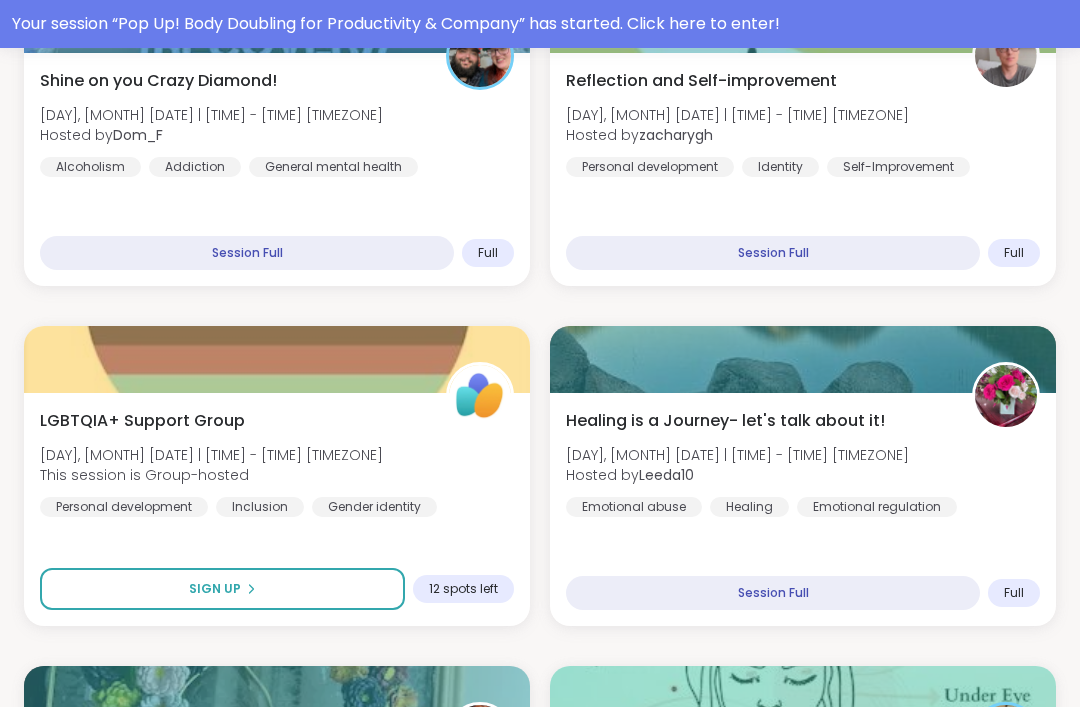 click on "Shine on you Crazy Diamond! Sun, Aug 03 | 2:00PM - 3:30PM CST Hosted by  Dom_F Alcoholism Addiction General mental health Session Full Full" at bounding box center [277, 169] 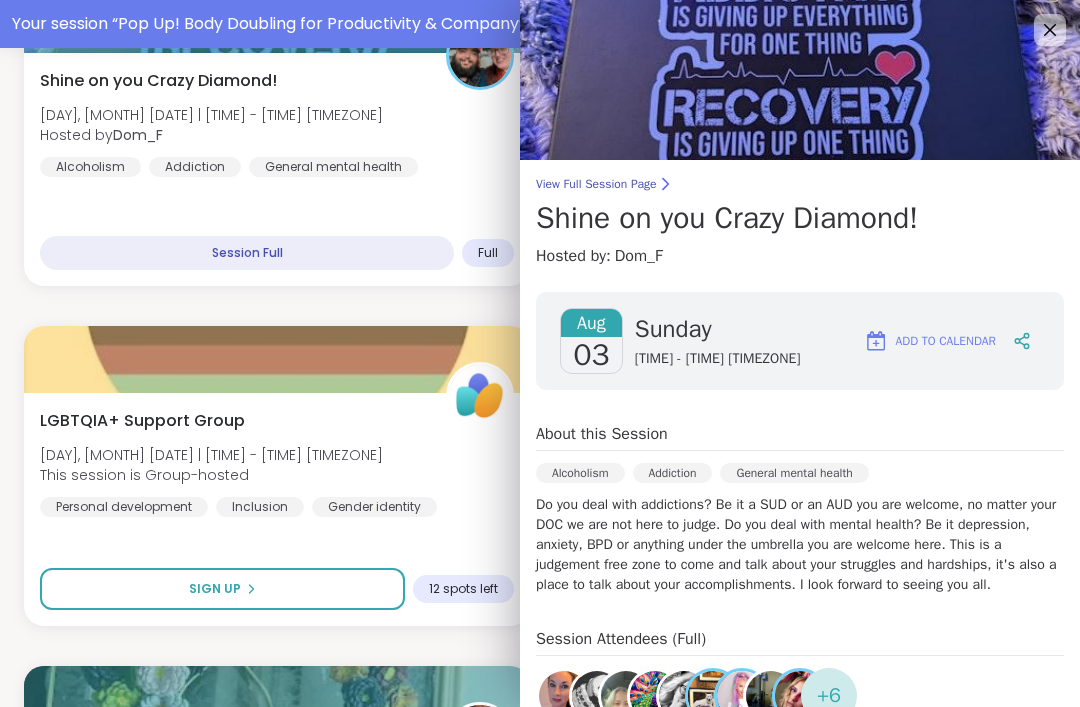 scroll, scrollTop: 0, scrollLeft: 0, axis: both 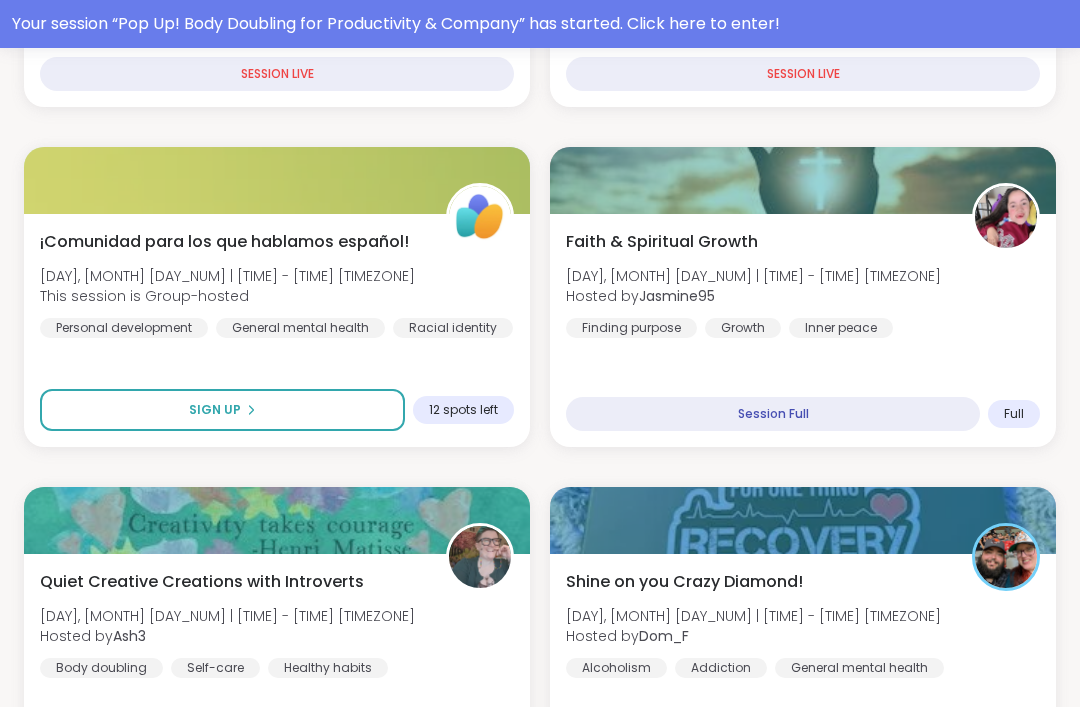 click on "Quiet Creative Creations with Introverts Sun, Aug 03 | 1:30PM - 3:00PM CST Hosted by  Ash3 Body doubling Self-care Healthy habits" at bounding box center [277, 624] 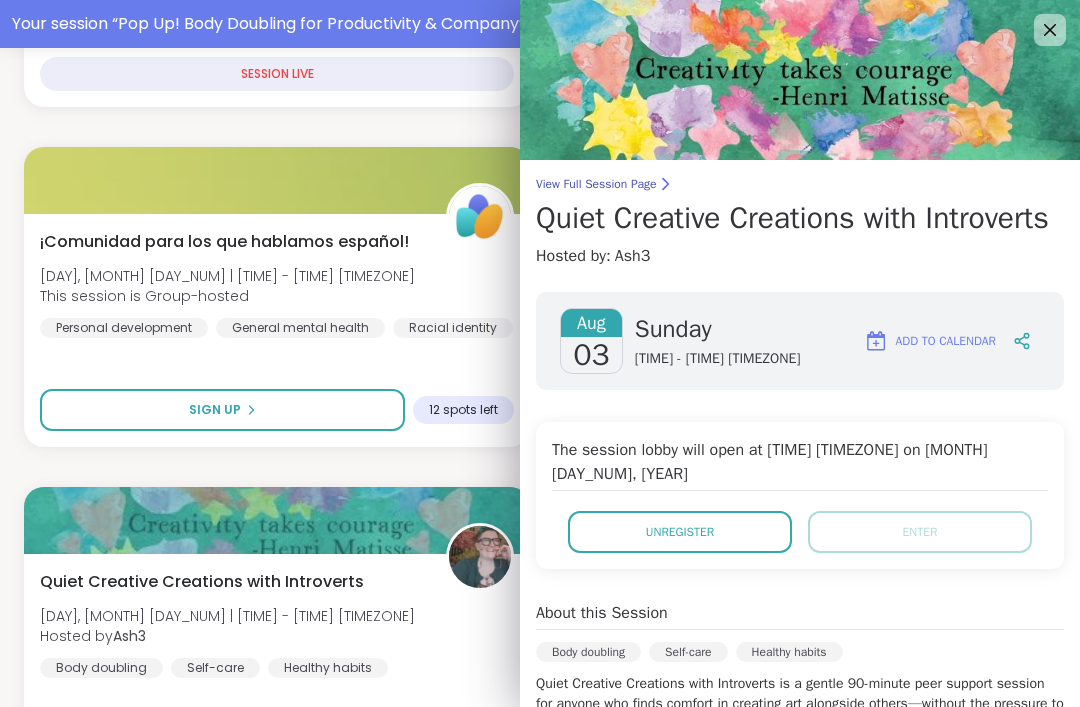 click on "Unregister" at bounding box center (680, 532) 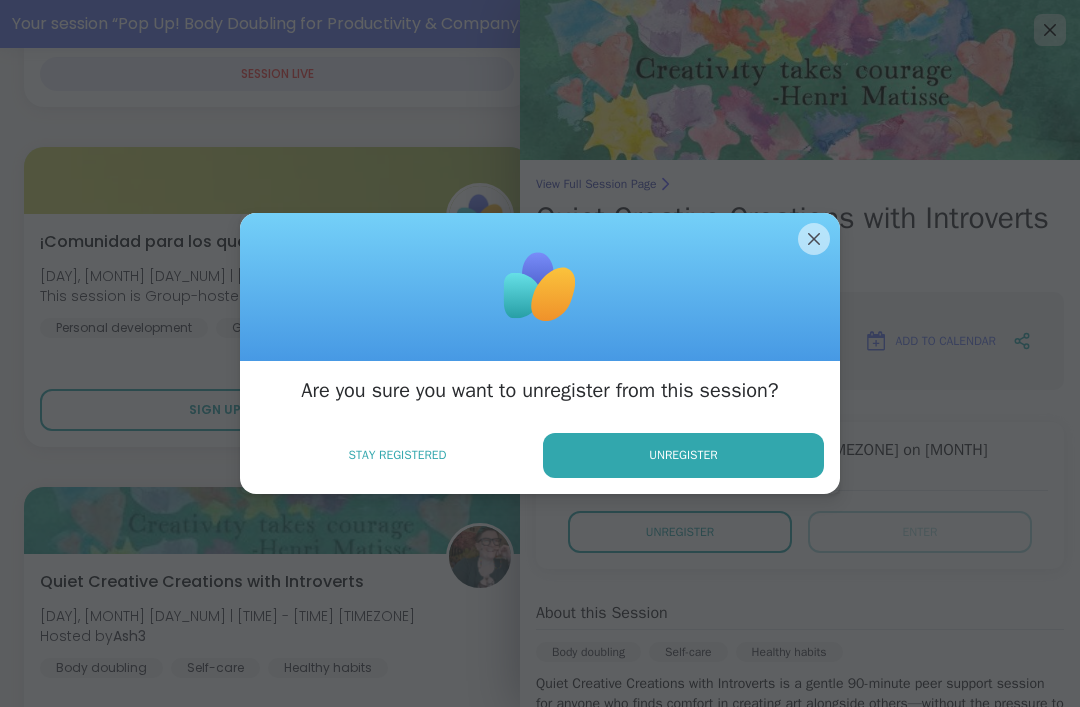 click on "Unregister" at bounding box center [683, 455] 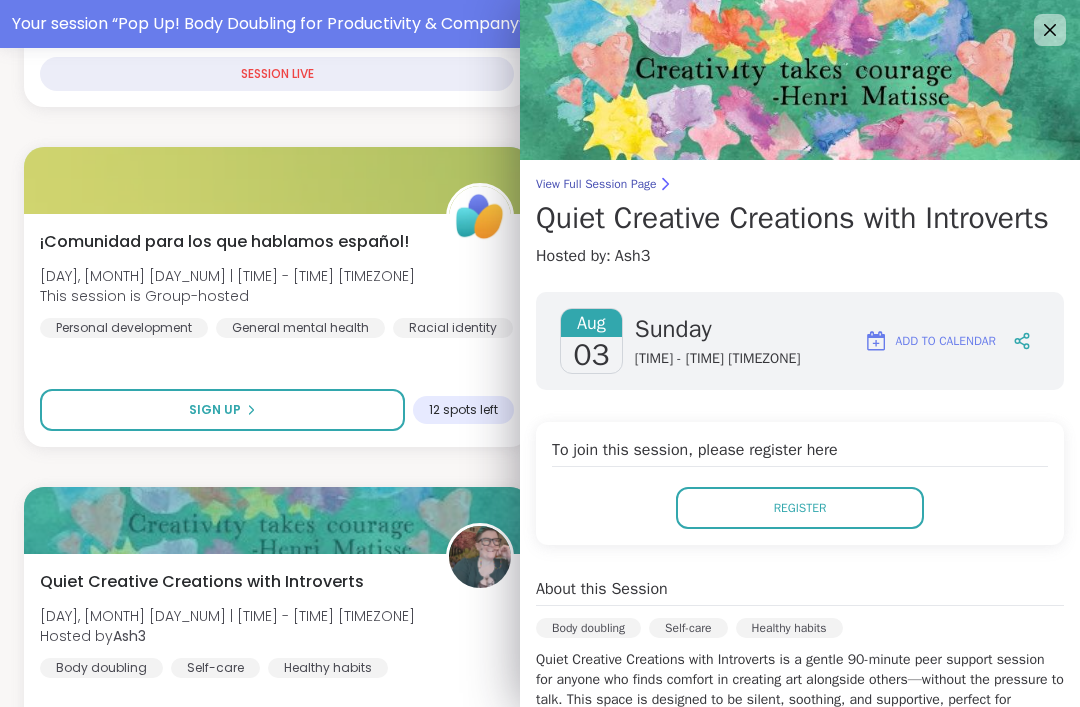 click at bounding box center (800, 80) 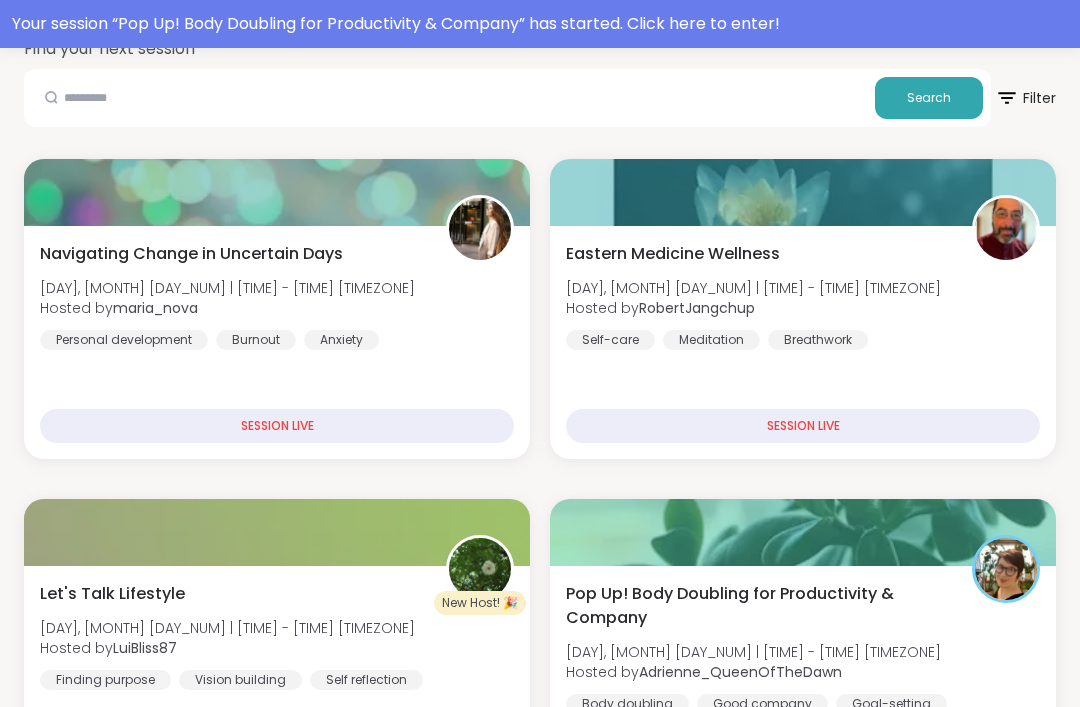 scroll, scrollTop: 0, scrollLeft: 0, axis: both 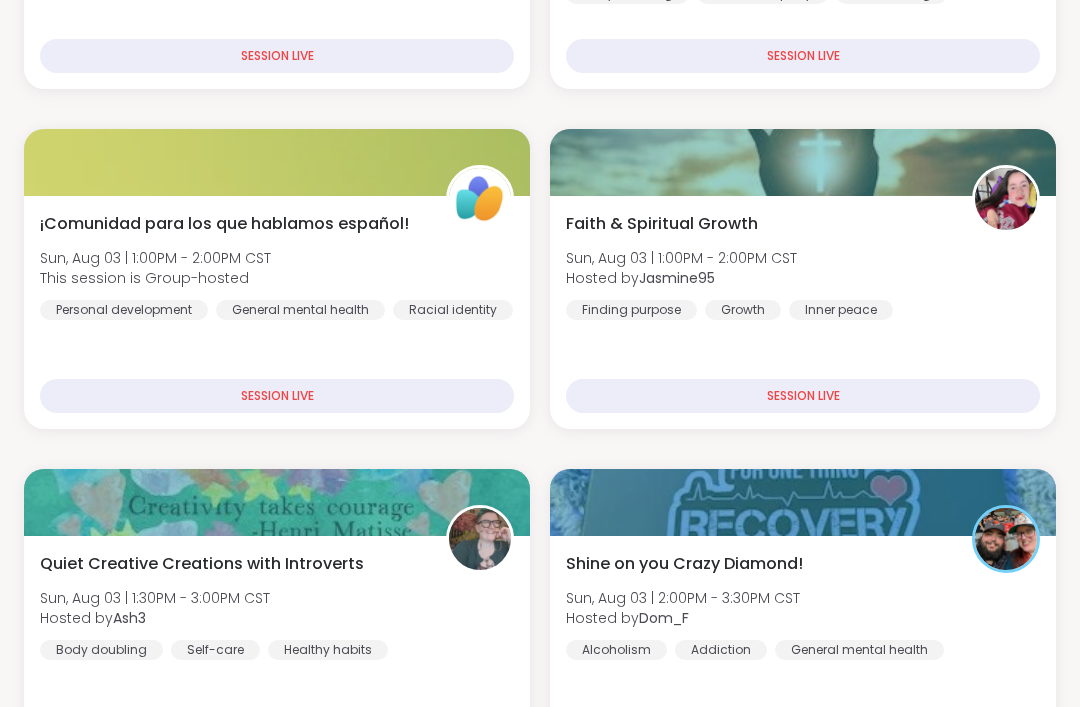 click on "New Host! 🎉 Let's Talk Lifestyle Sun, Aug 03 | 12:00PM - 1:30PM CST Hosted by  LuiBliss87 Finding purpose Vision building Self reflection SESSION LIVE Pop Up! Body Doubling for Productivity & Company Sun, Aug 03 | 12:30PM - 1:30PM CST Hosted by  Adrienne_QueenOfTheDawn Body doubling Good company Goal-setting SESSION LIVE ¡Comunidad para los que hablamos español! Sun, Aug 03 | 1:00PM - 2:00PM CST This session is Group-hosted Personal development General mental health Racial identity SESSION LIVE Faith & Spiritual Growth  Sun, Aug 03 | 1:00PM - 2:00PM CST Hosted by  Jasmine95 Finding purpose Growth Inner peace SESSION LIVE Quiet Creative Creations with Introverts Sun, Aug 03 | 1:30PM - 3:00PM CST Hosted by  Ash3 Body doubling Self-care Healthy habits Sign Up 6 spots left Shine on you Crazy Diamond! Sun, Aug 03 | 2:00PM - 3:30PM CST Hosted by  Dom_F Alcoholism Addiction General mental health Session Full Full Reflection and Self-improvement Sun, Aug 03 | 2:00PM - 3:00PM CST Hosted by  zacharygh Identity J" at bounding box center [540, 2830] 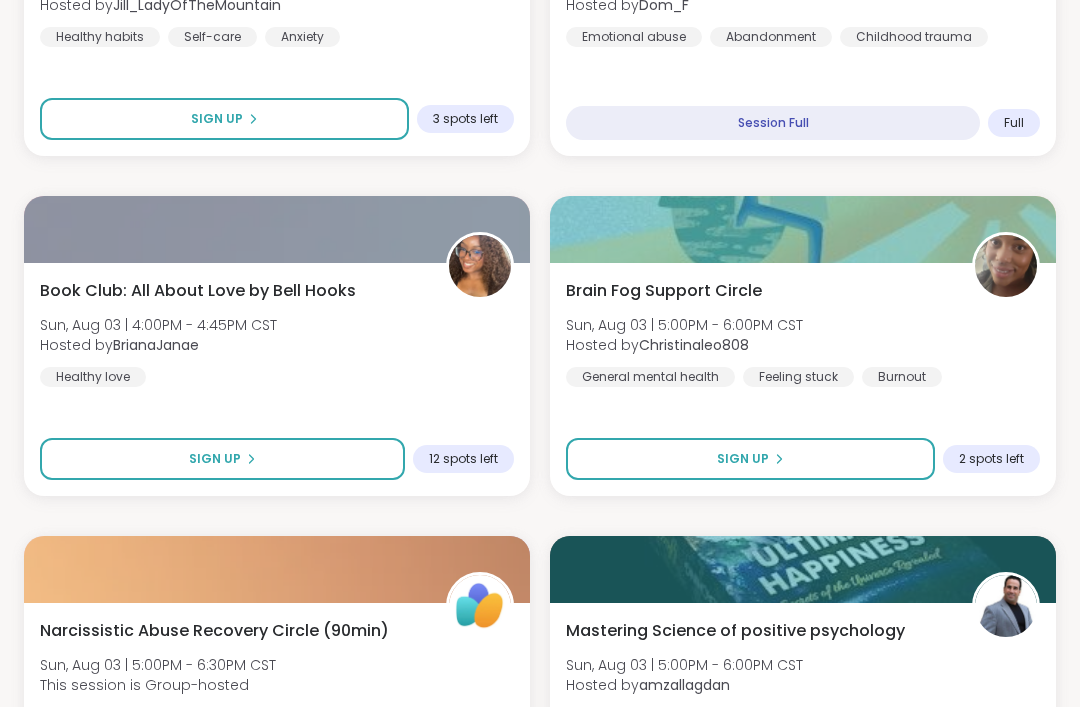 scroll, scrollTop: 2235, scrollLeft: 0, axis: vertical 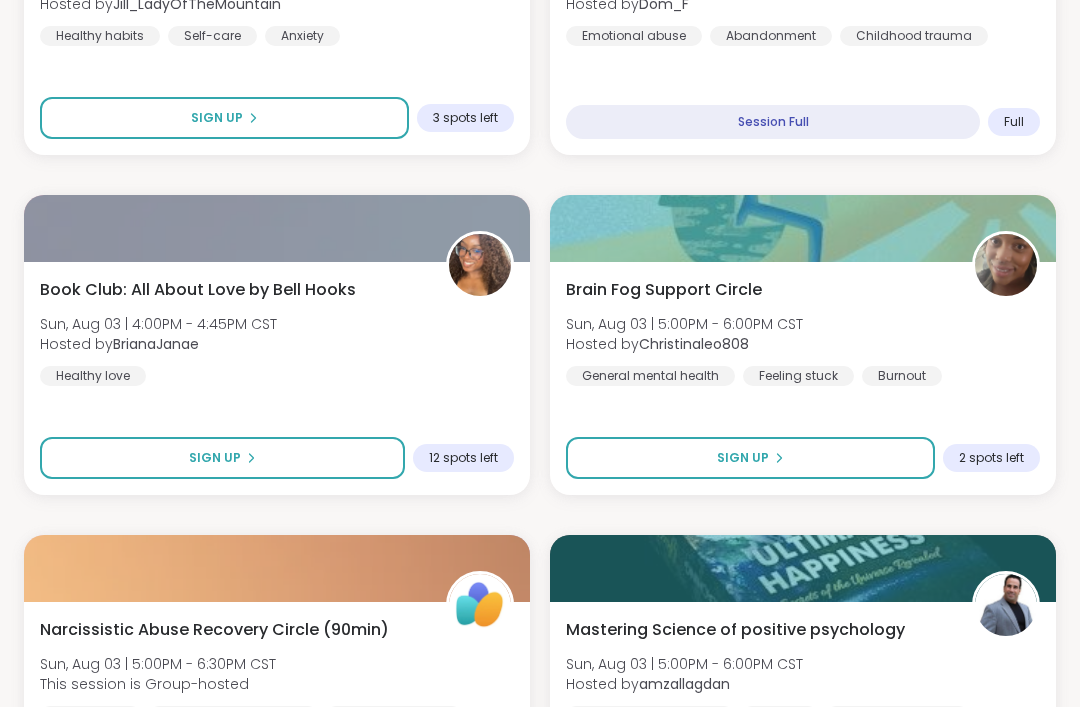 click on "Brain Fog Support Circle Sun, Aug 03 | 5:00PM - 6:00PM CST Hosted by  Christinaleo808 General mental health Feeling stuck Burnout" at bounding box center (803, 332) 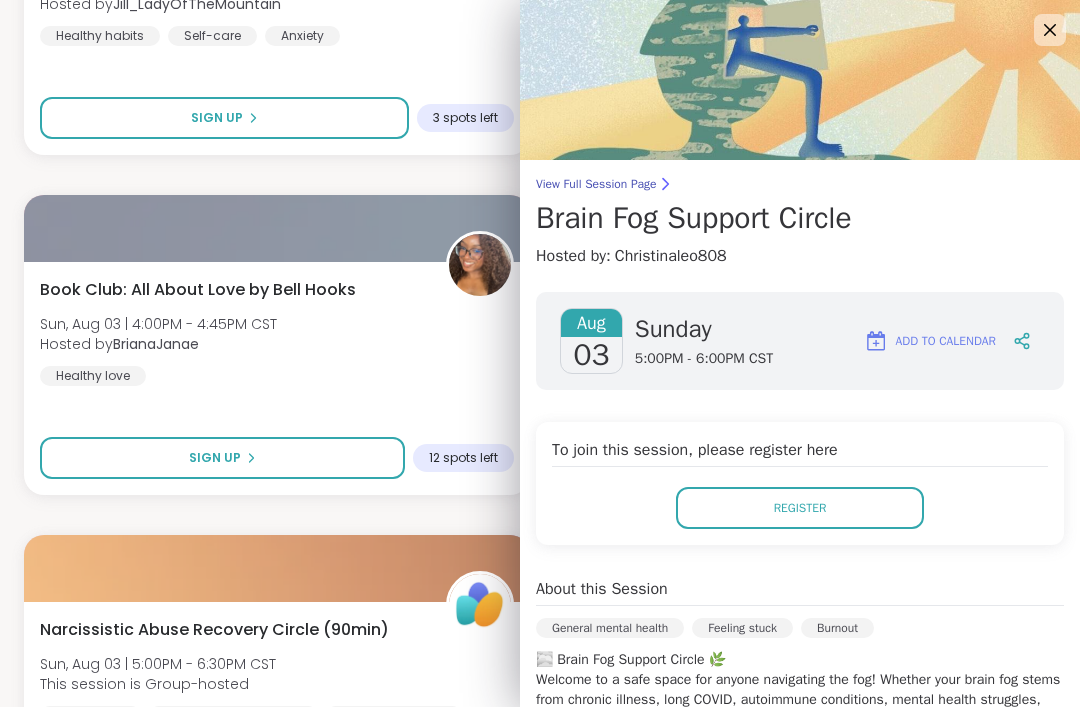scroll, scrollTop: 0, scrollLeft: 0, axis: both 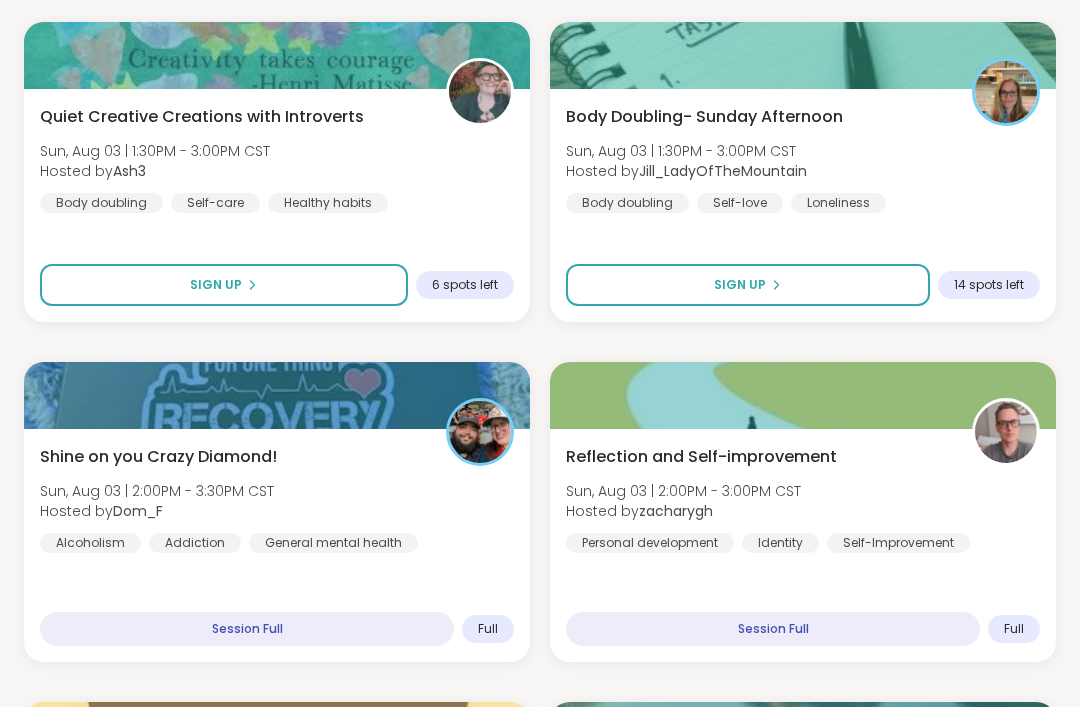 click on "Sign Up" at bounding box center [748, 285] 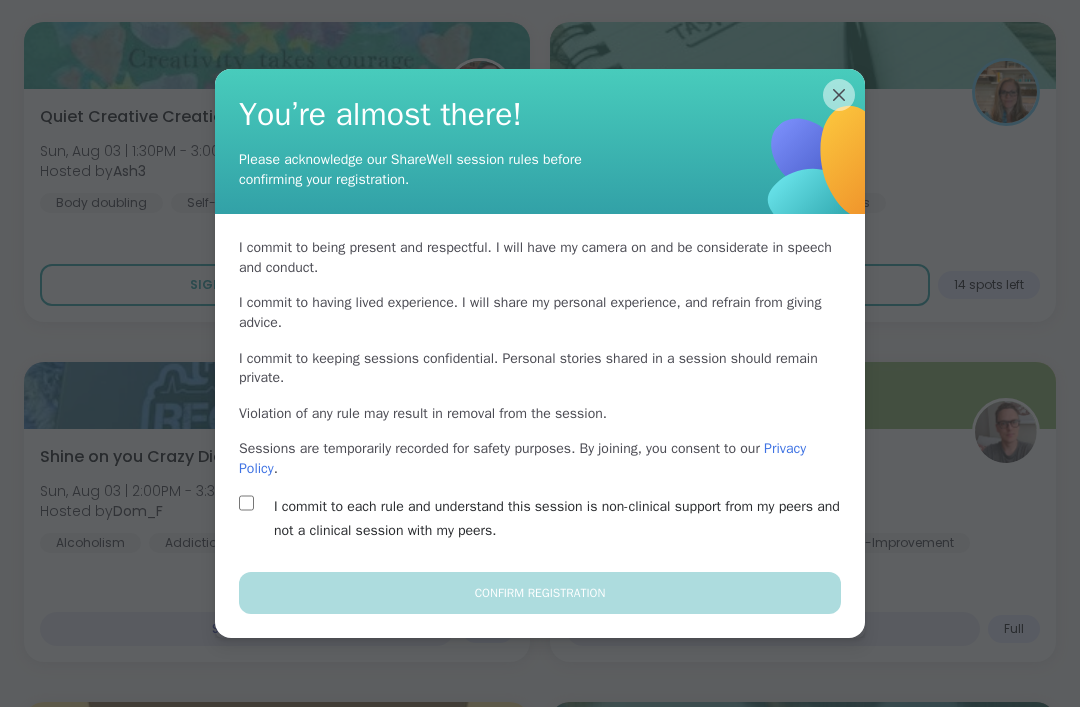 click on "I commit to each rule and understand this session is non-clinical support from my peers and not a clinical session with my peers." at bounding box center [563, 519] 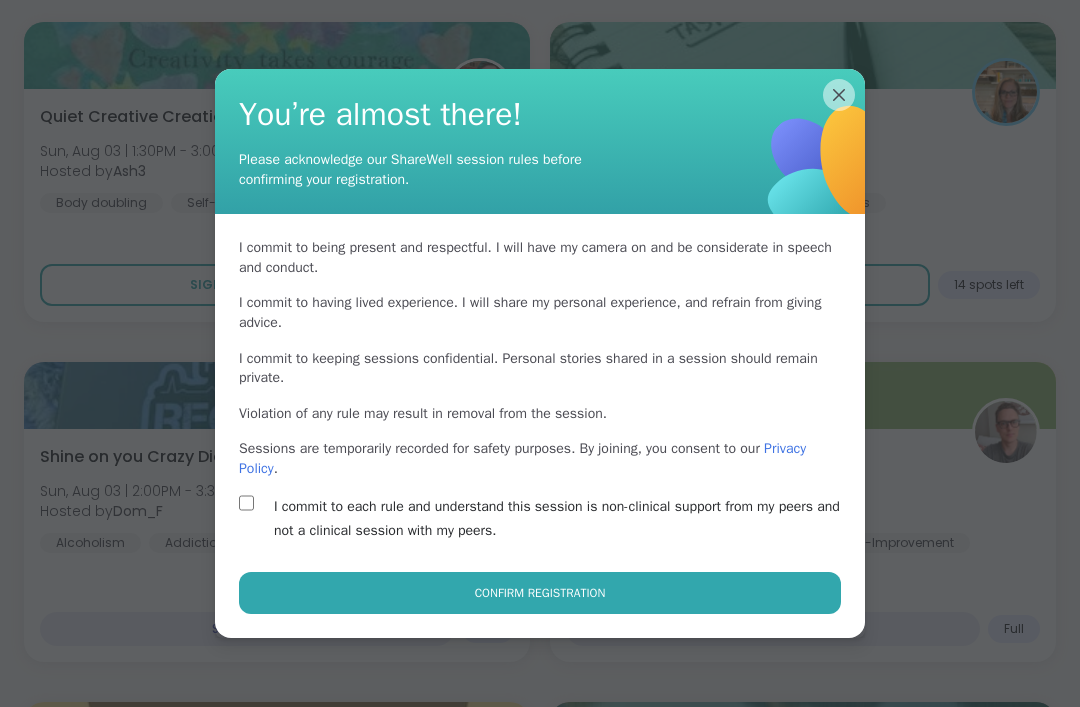 click on "Confirm Registration" at bounding box center [540, 593] 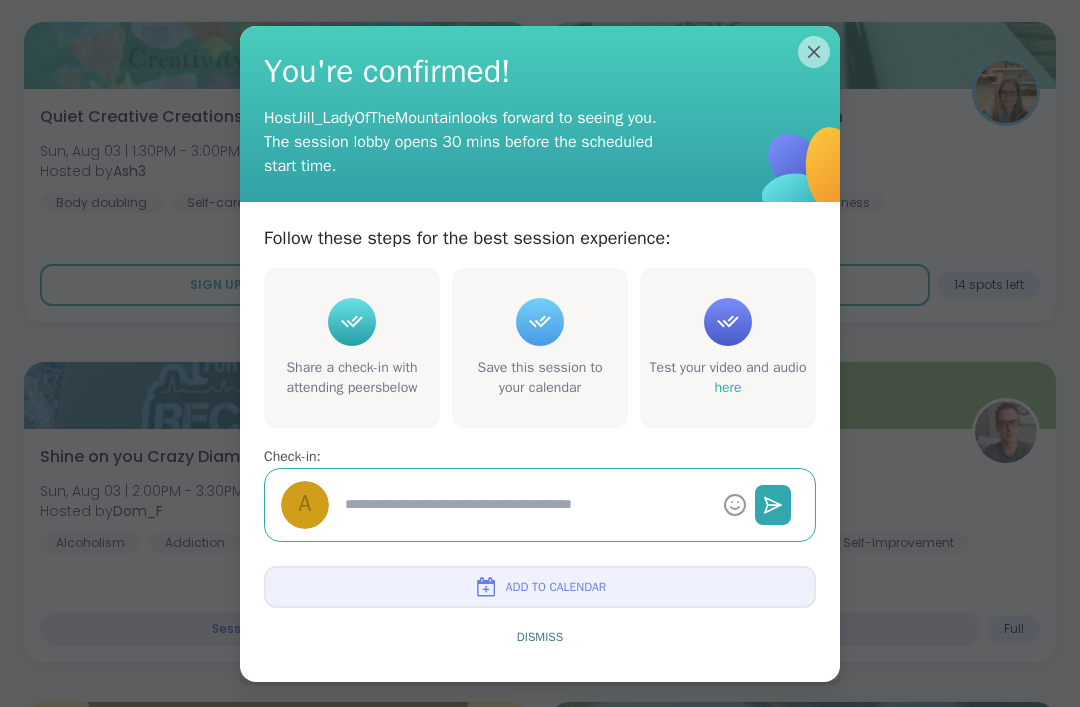 type on "*" 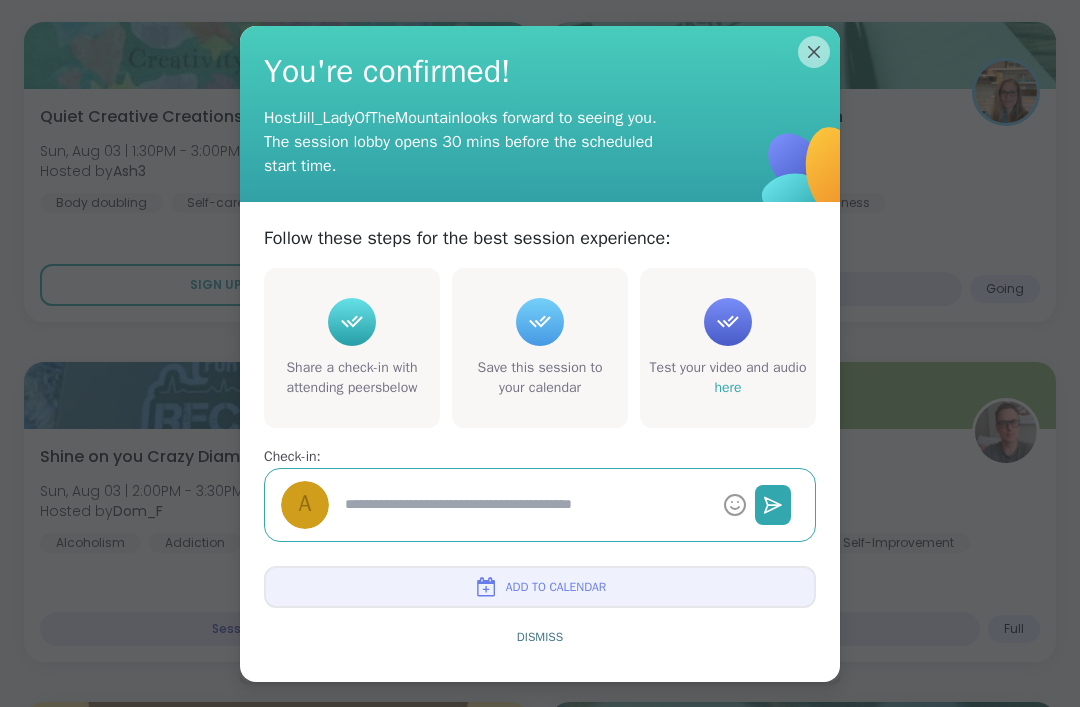 click on "Dismiss" at bounding box center (540, 637) 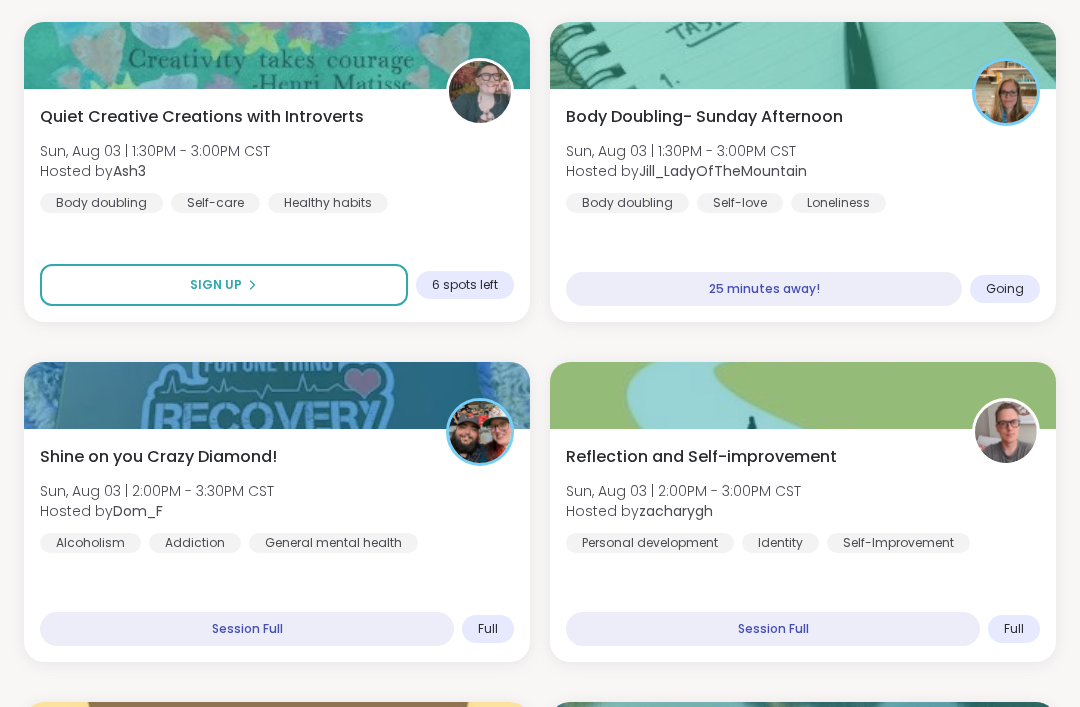 click on "Body Doubling- Sunday Afternoon Sun, Aug 03 | 1:30PM - 3:00PM CST Hosted by [USERNAME] Body doubling Self-love Loneliness" at bounding box center [803, 159] 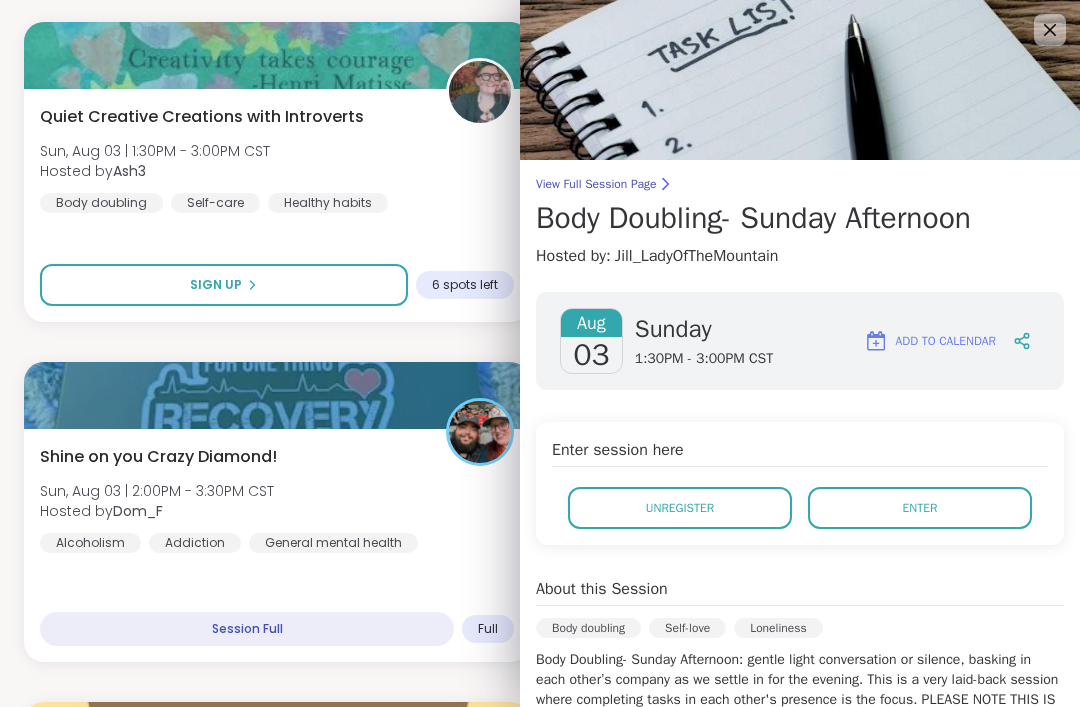 scroll, scrollTop: 0, scrollLeft: 0, axis: both 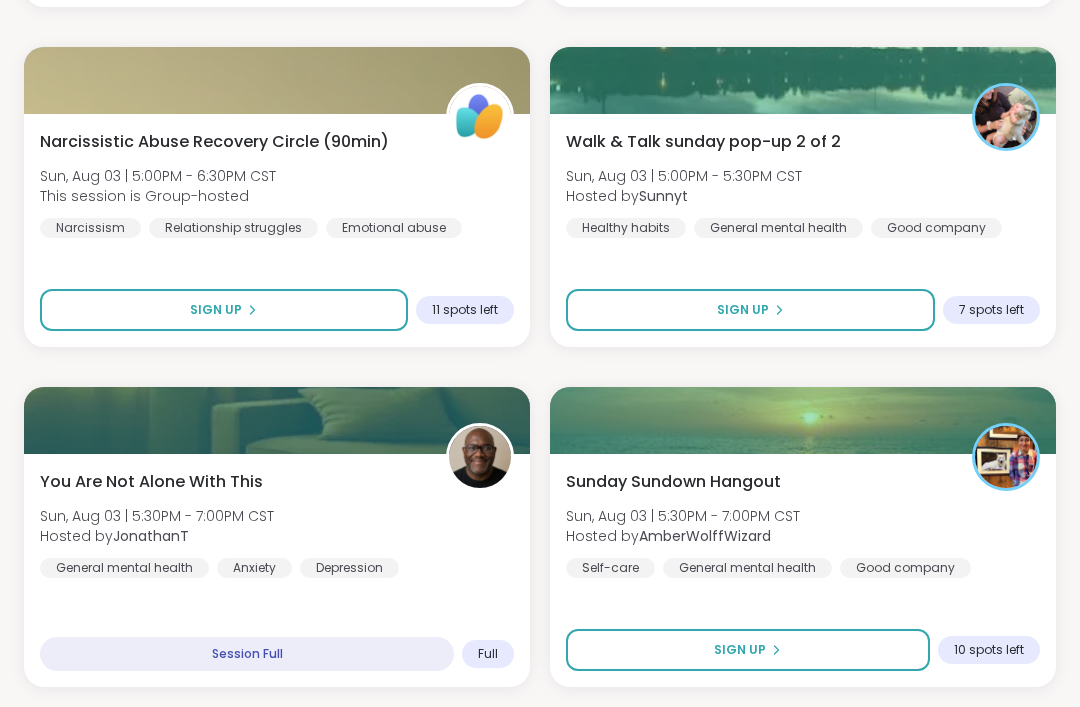 click on "Sign Up" at bounding box center [748, 650] 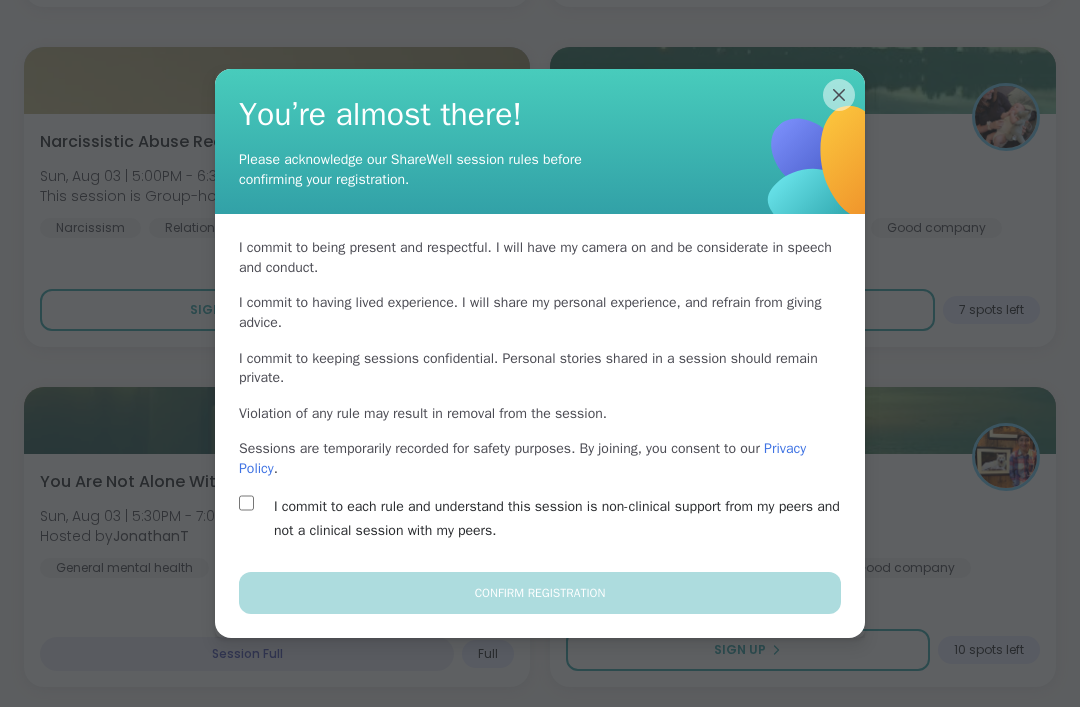 click on "I commit to each rule and understand this session is non-clinical support from my peers and not a clinical session with my peers." at bounding box center (563, 519) 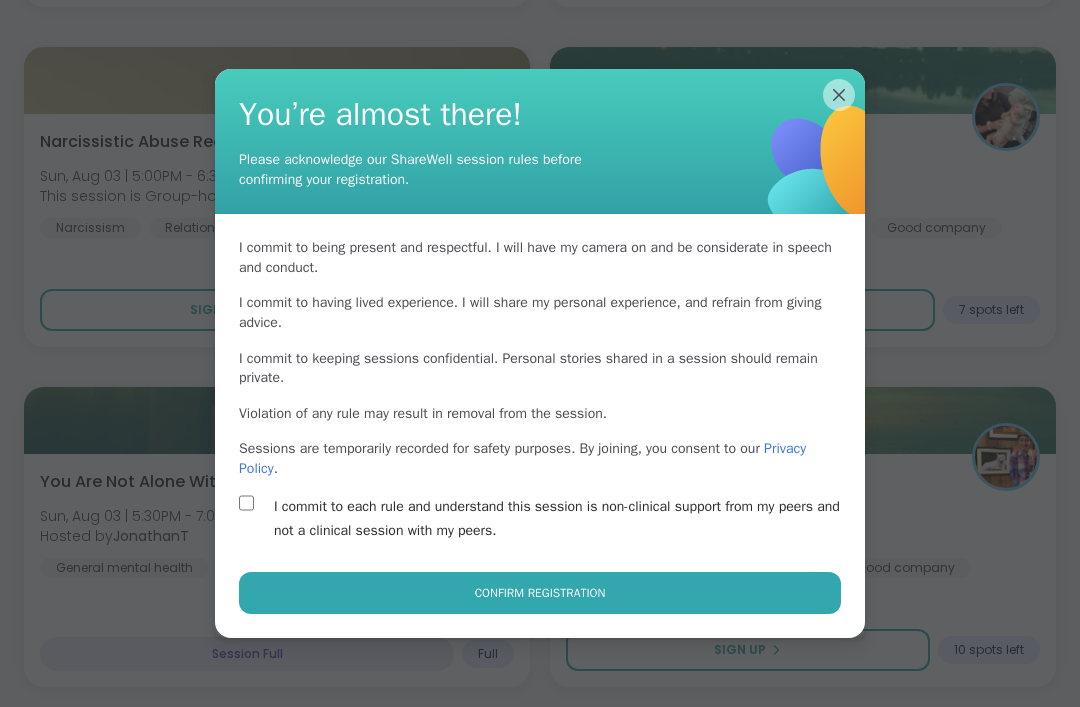 click on "Confirm Registration" at bounding box center [540, 593] 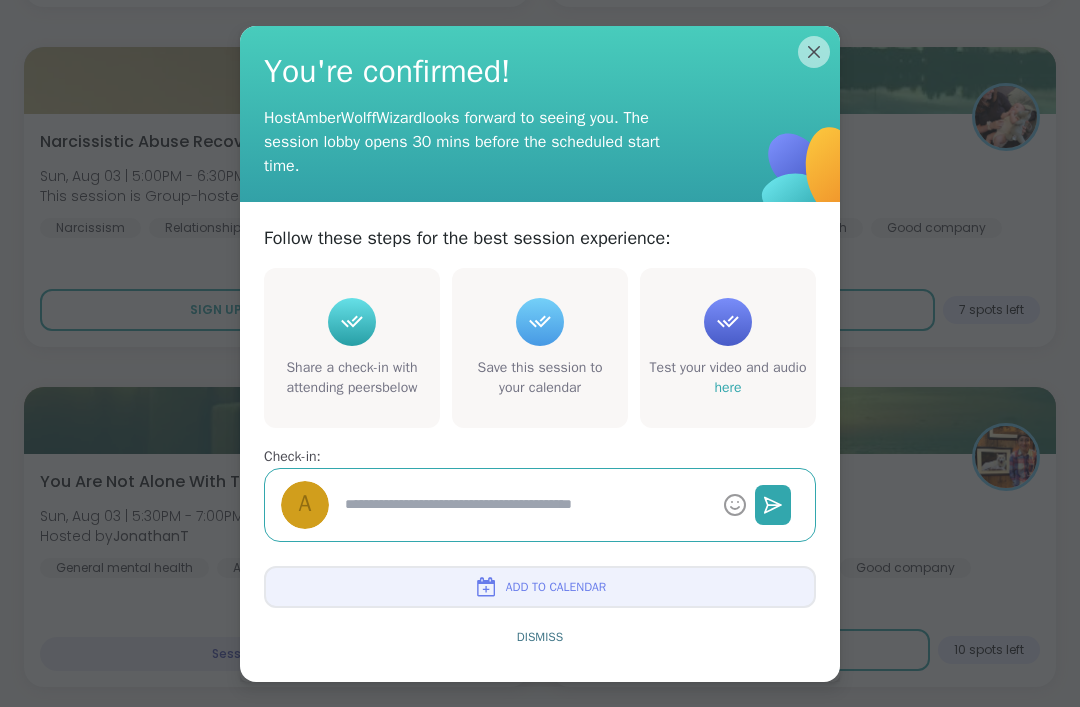type on "*" 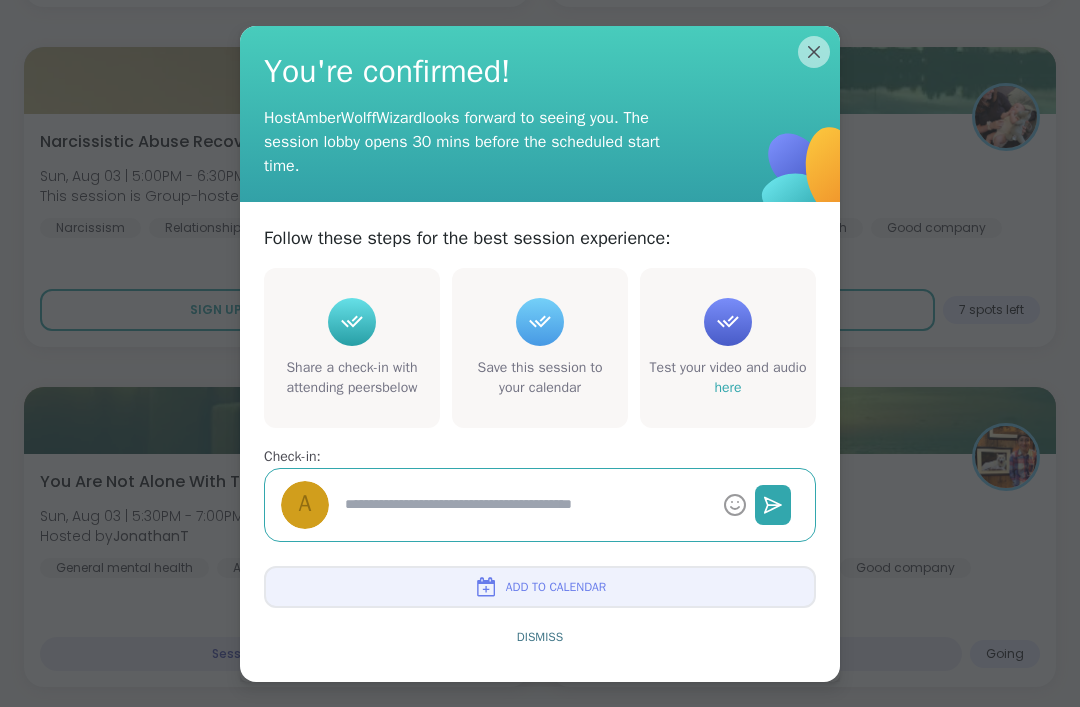 click on "Dismiss" at bounding box center (540, 637) 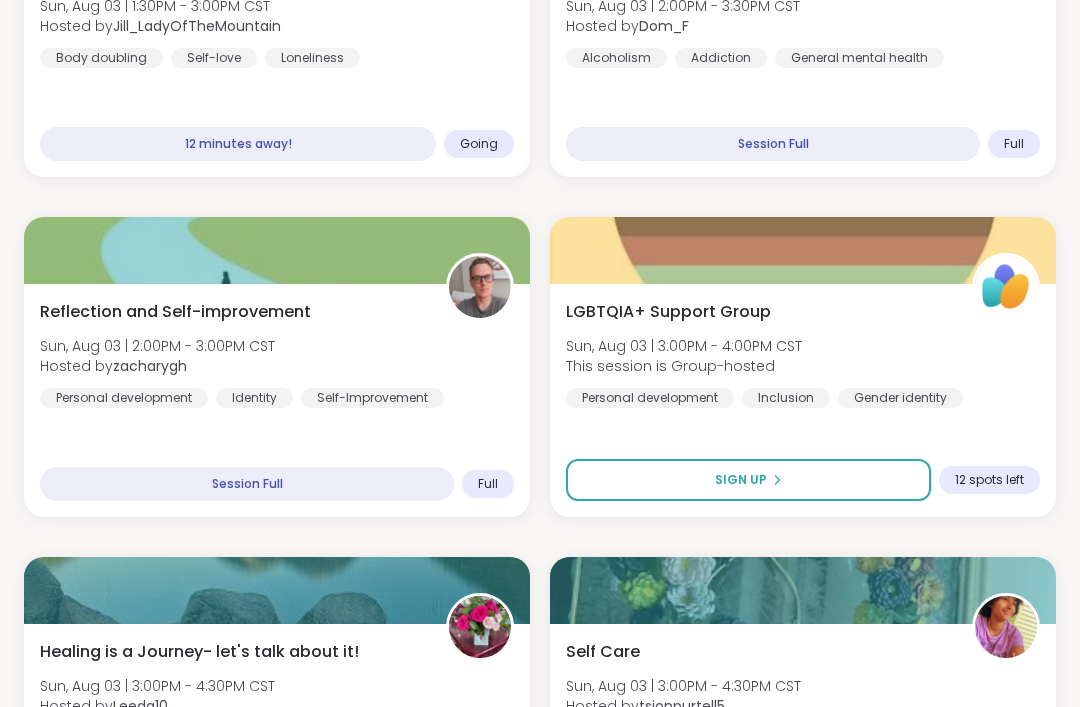 scroll, scrollTop: 1185, scrollLeft: 0, axis: vertical 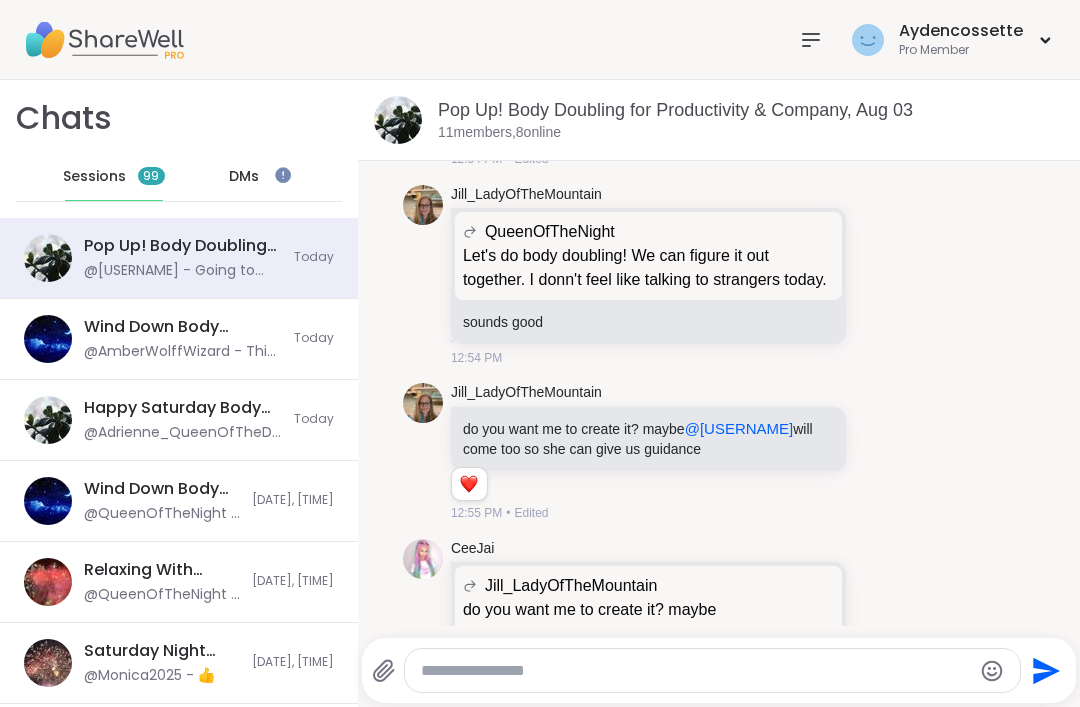 click on "1 1" at bounding box center [651, 488] 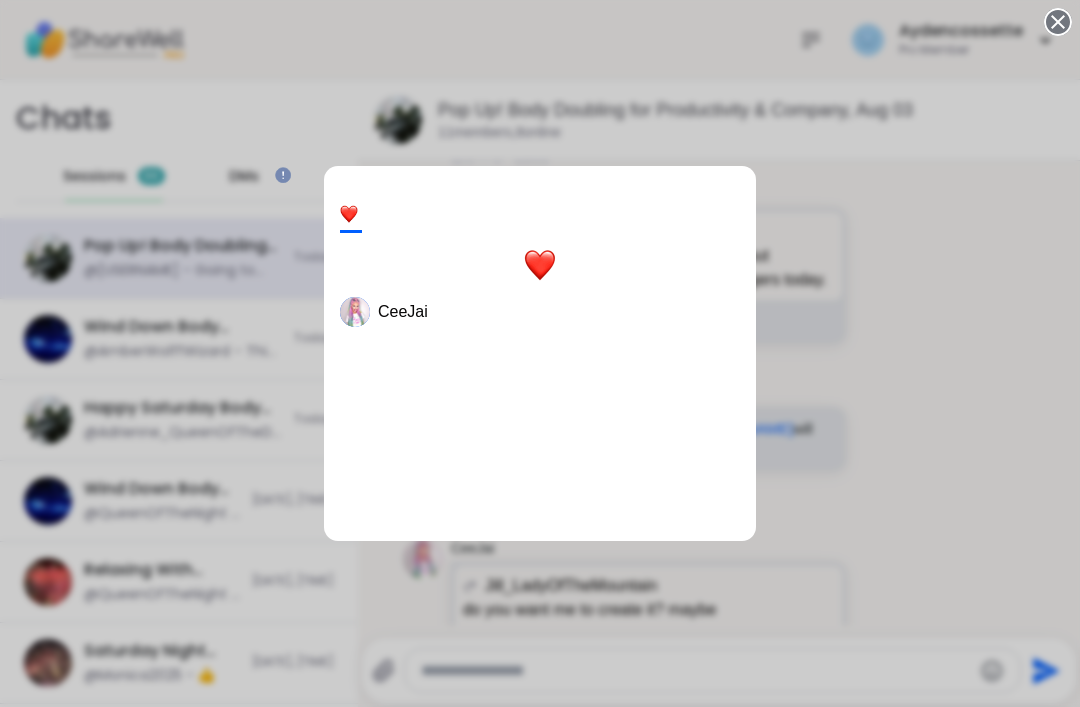 click on "1 CeeJai" at bounding box center (540, 353) 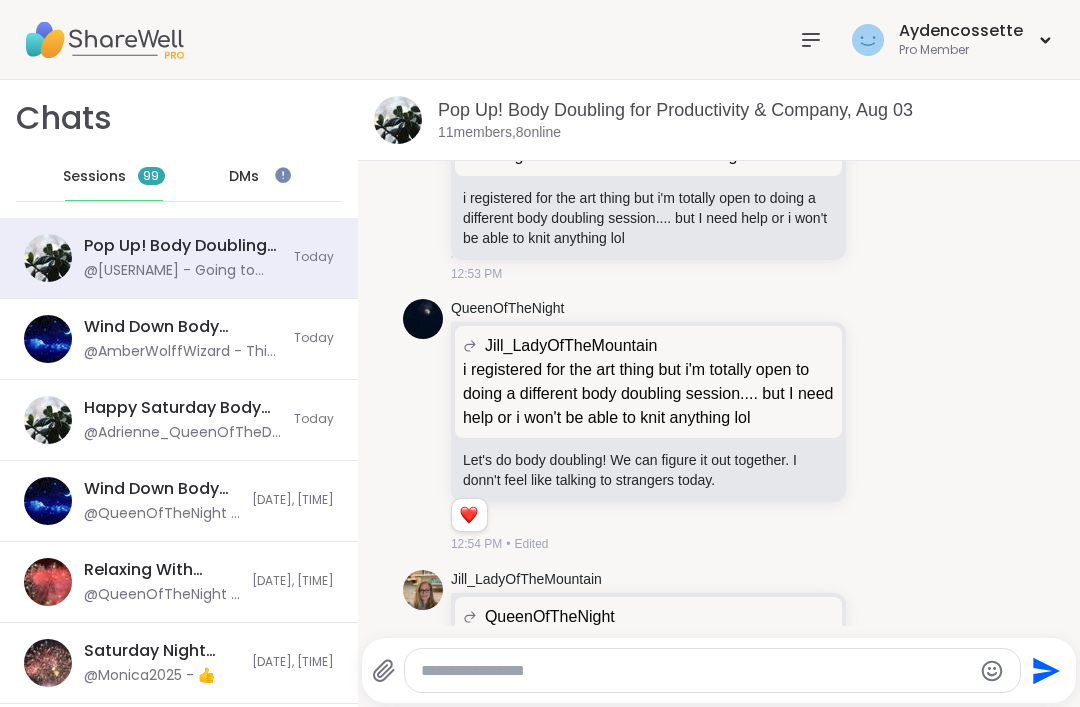 scroll, scrollTop: 3048, scrollLeft: 0, axis: vertical 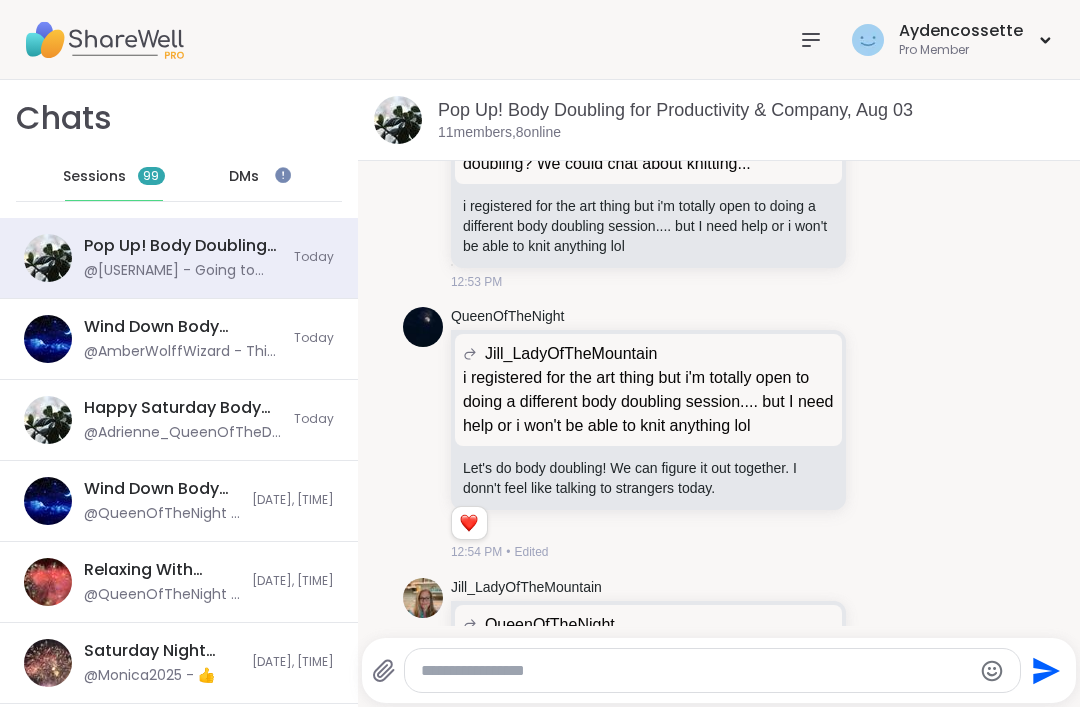 click on "DMs" at bounding box center (244, 177) 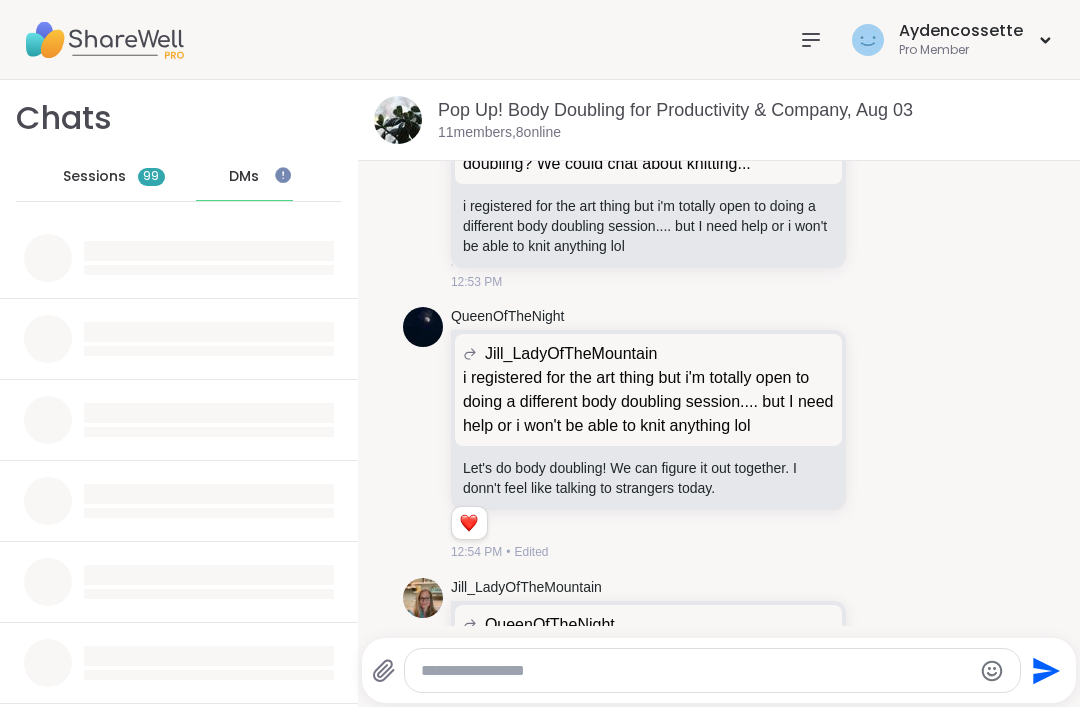 click on "Sessions 99" at bounding box center (114, 177) 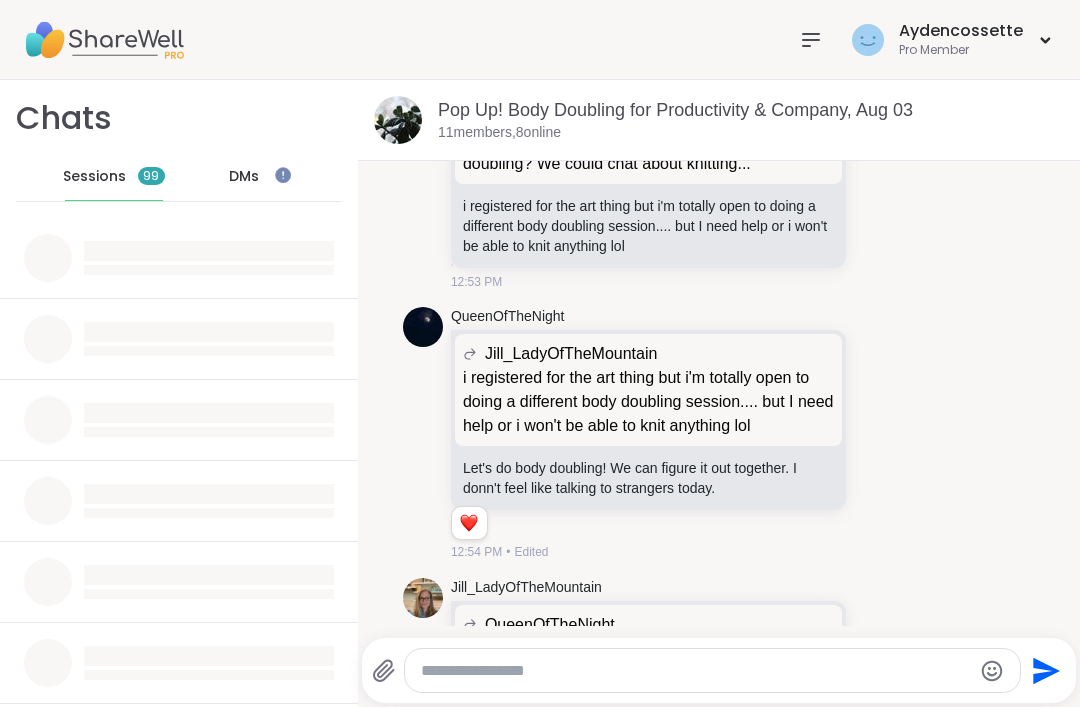 click 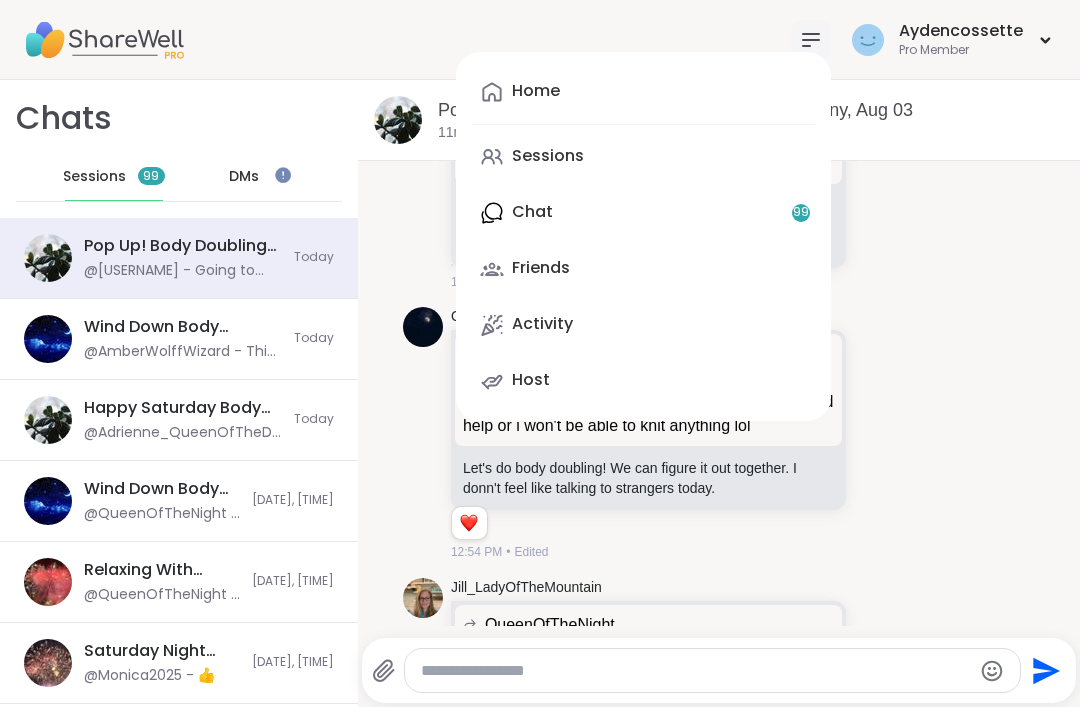 click on "Chats Sessions 99 DMs" at bounding box center (179, 149) 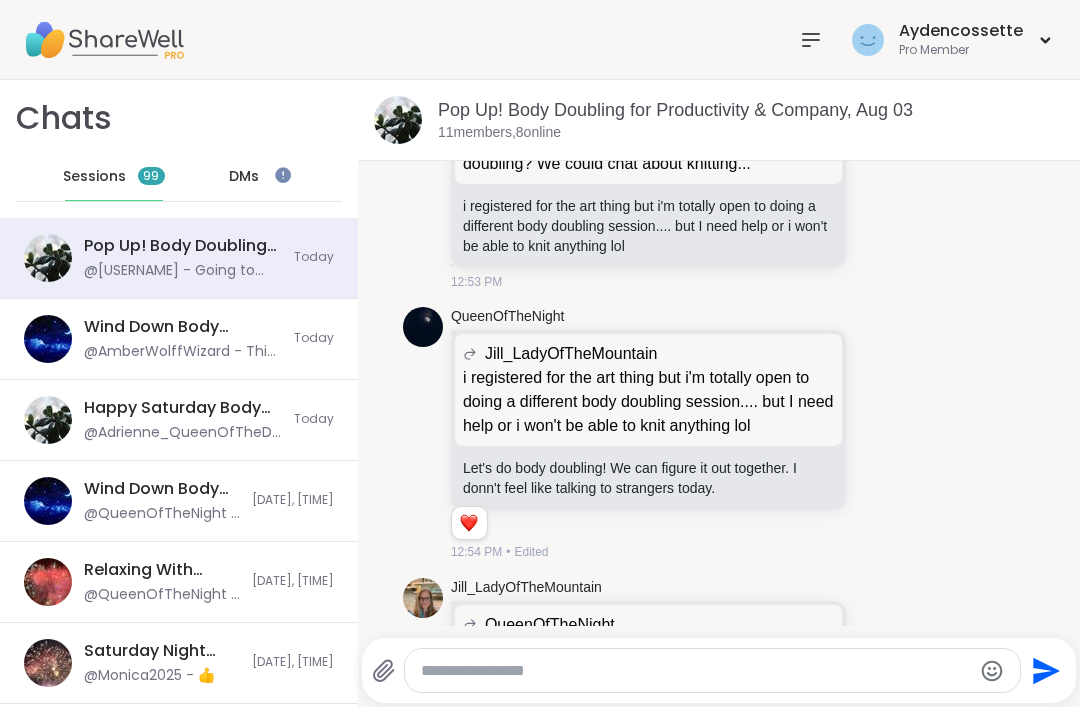 click at bounding box center (811, 40) 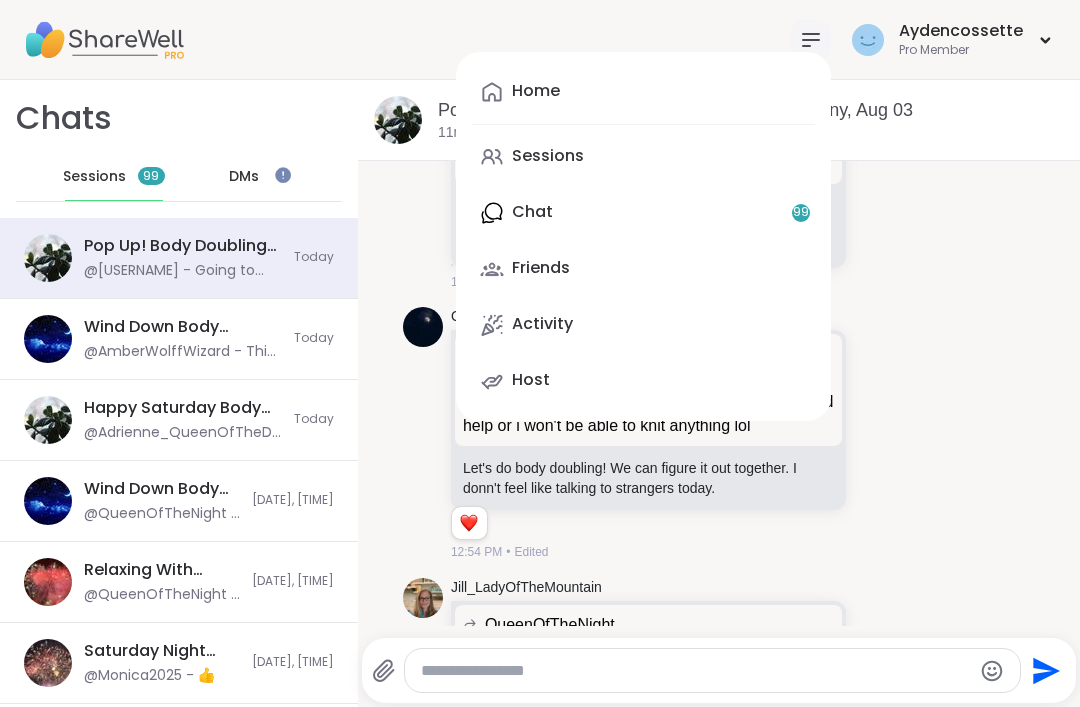 click on "Sessions" at bounding box center (94, 177) 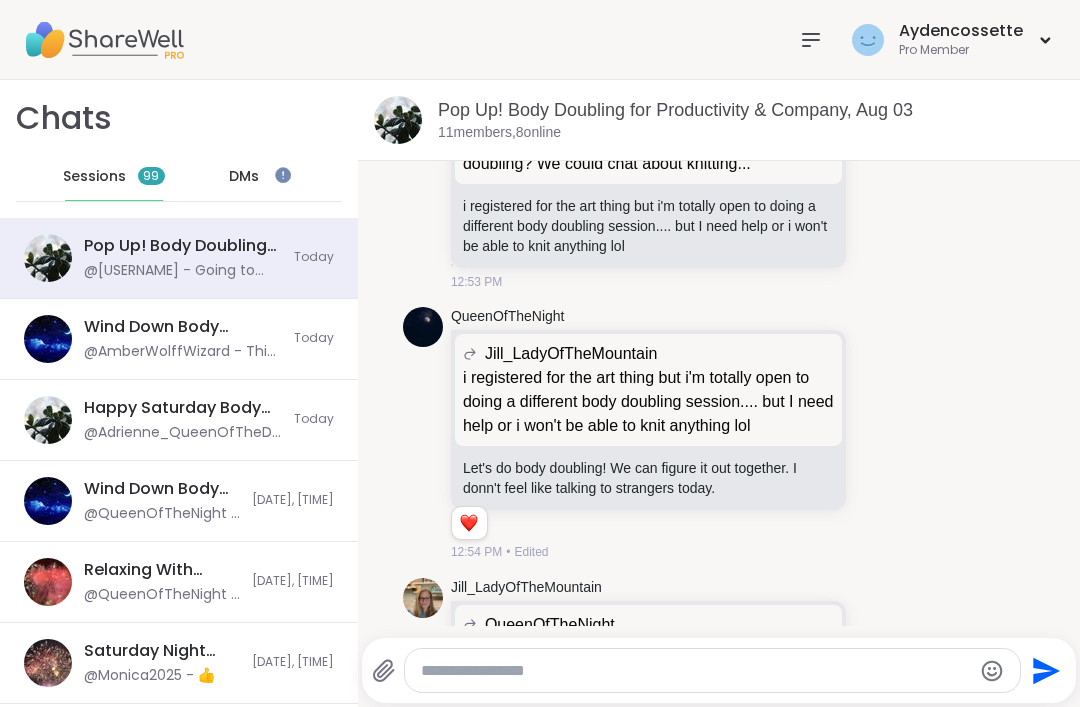 click 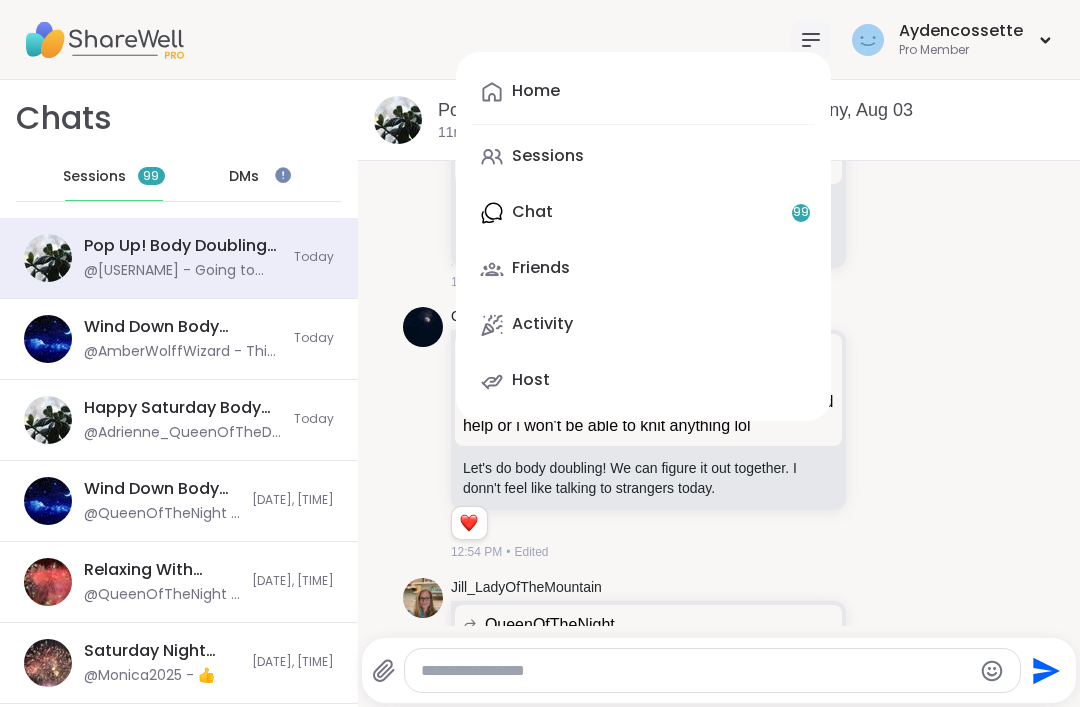 click on "Sessions" at bounding box center (643, 157) 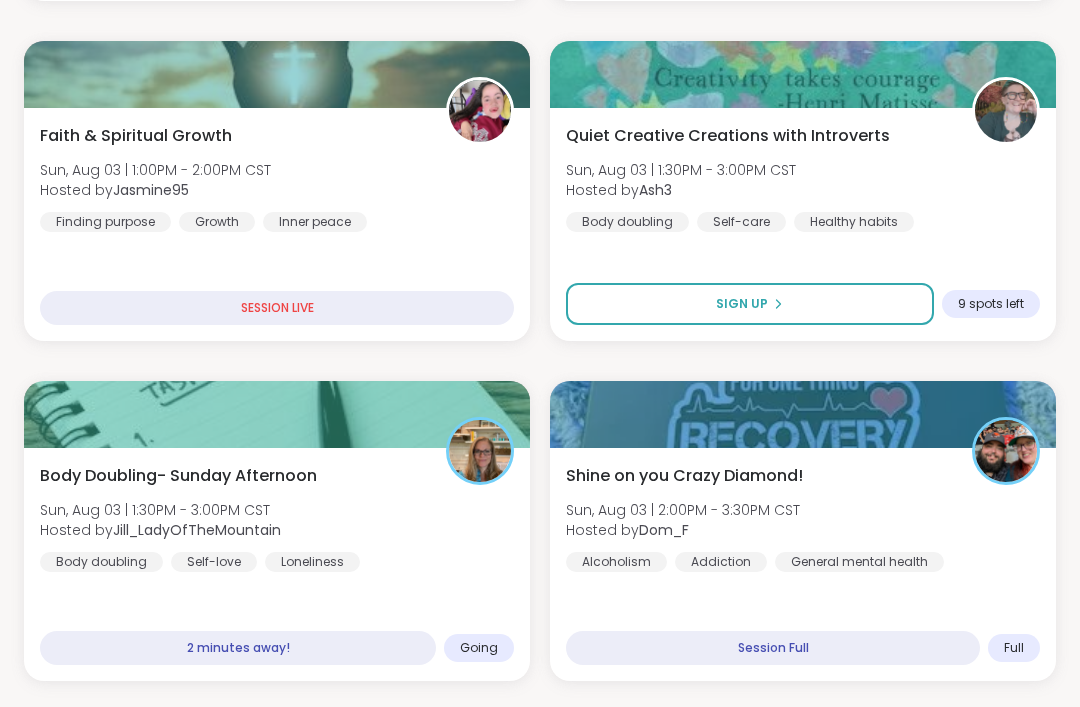 scroll, scrollTop: 813, scrollLeft: 0, axis: vertical 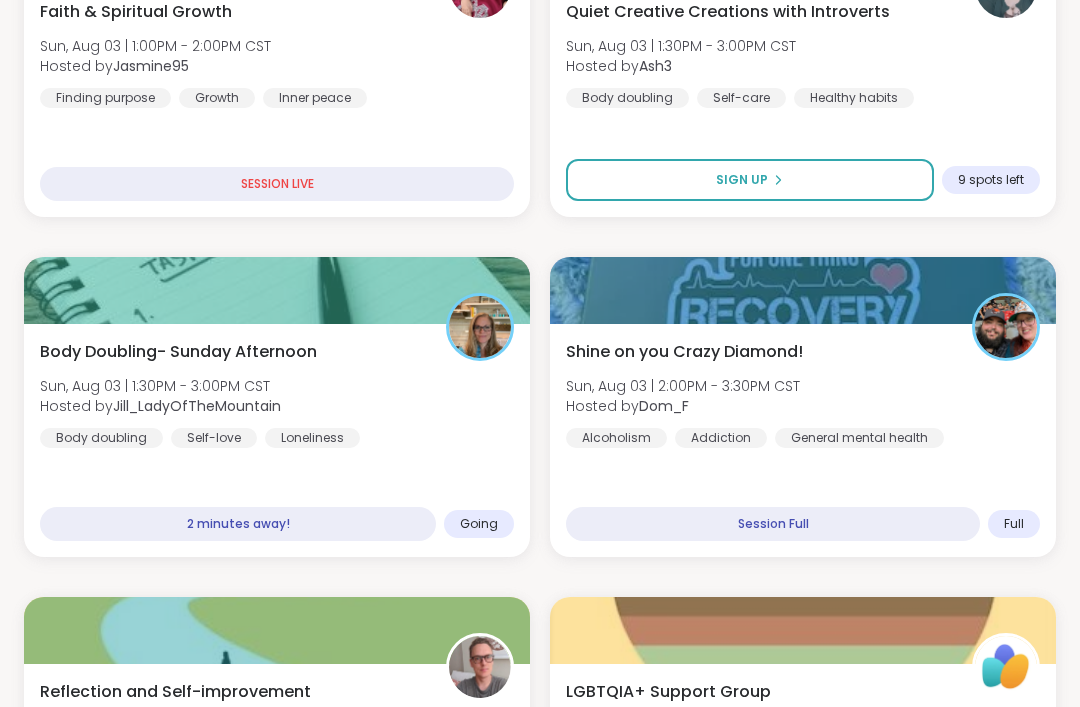 click on "Body Doubling- Sunday Afternoon Sun, Aug 03 | 1:30PM - 3:00PM CST Hosted by  Jill_LadyOfTheMountain Body doubling Self-love Loneliness" at bounding box center [277, 394] 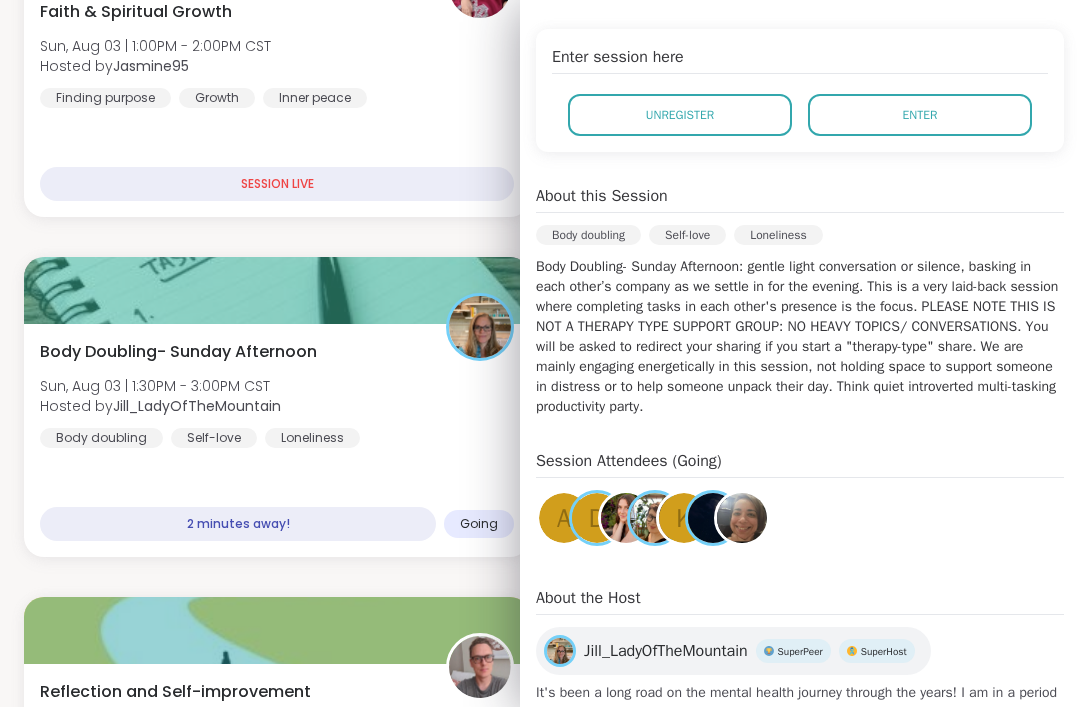 scroll, scrollTop: 393, scrollLeft: 0, axis: vertical 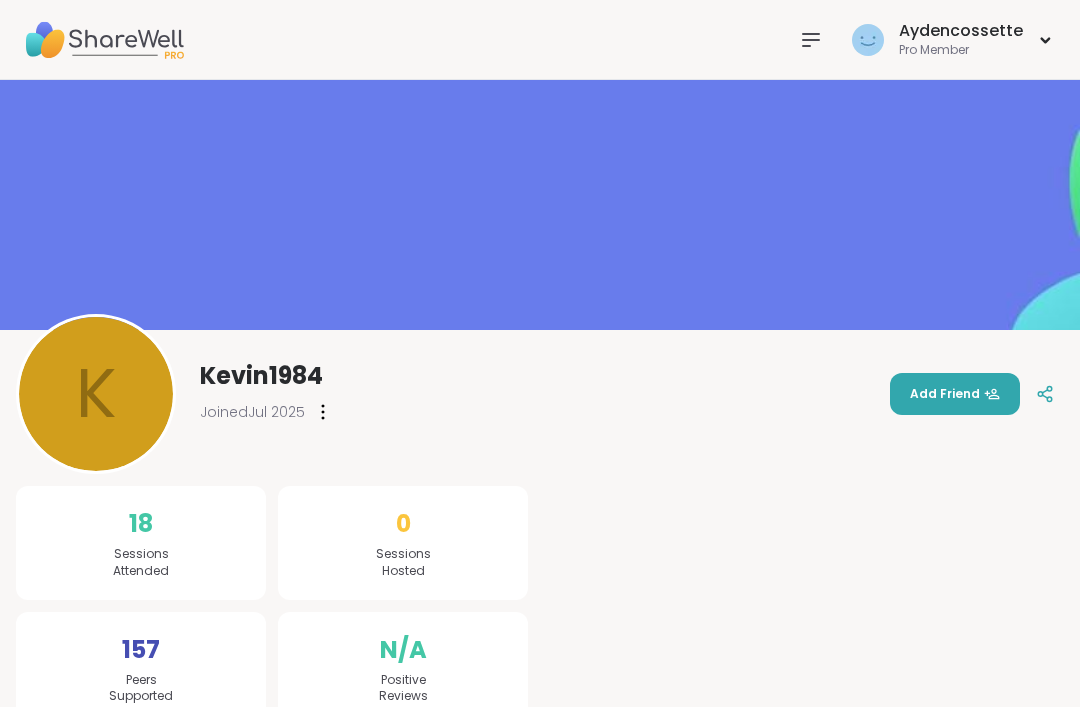 click 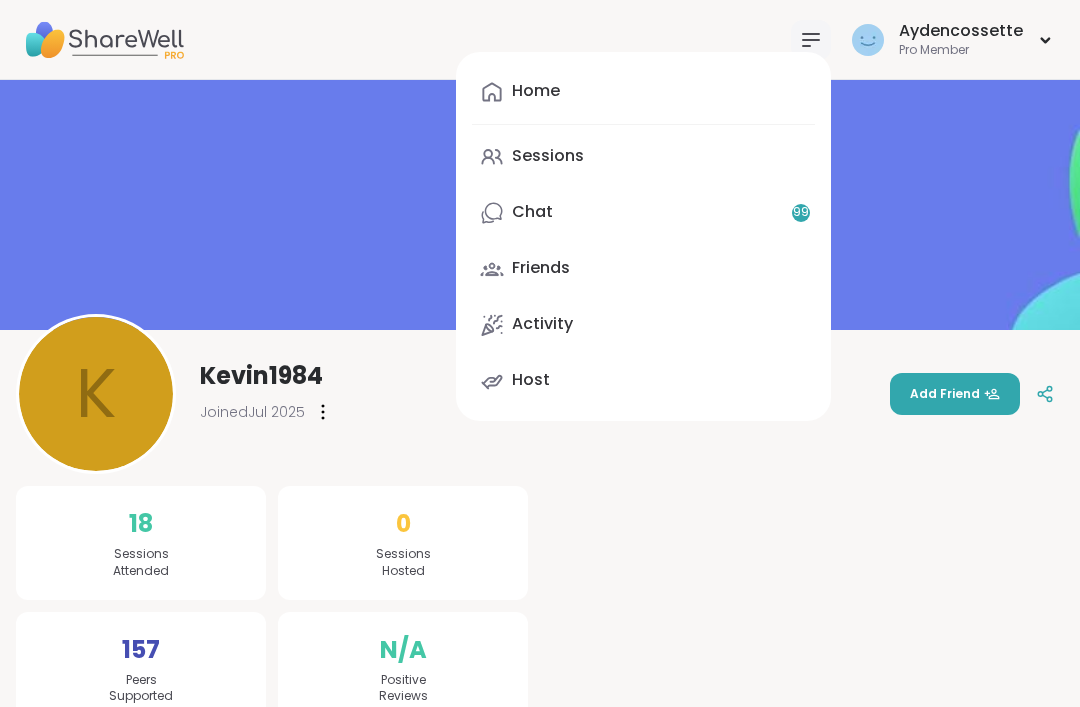 click on "Sessions" at bounding box center (643, 157) 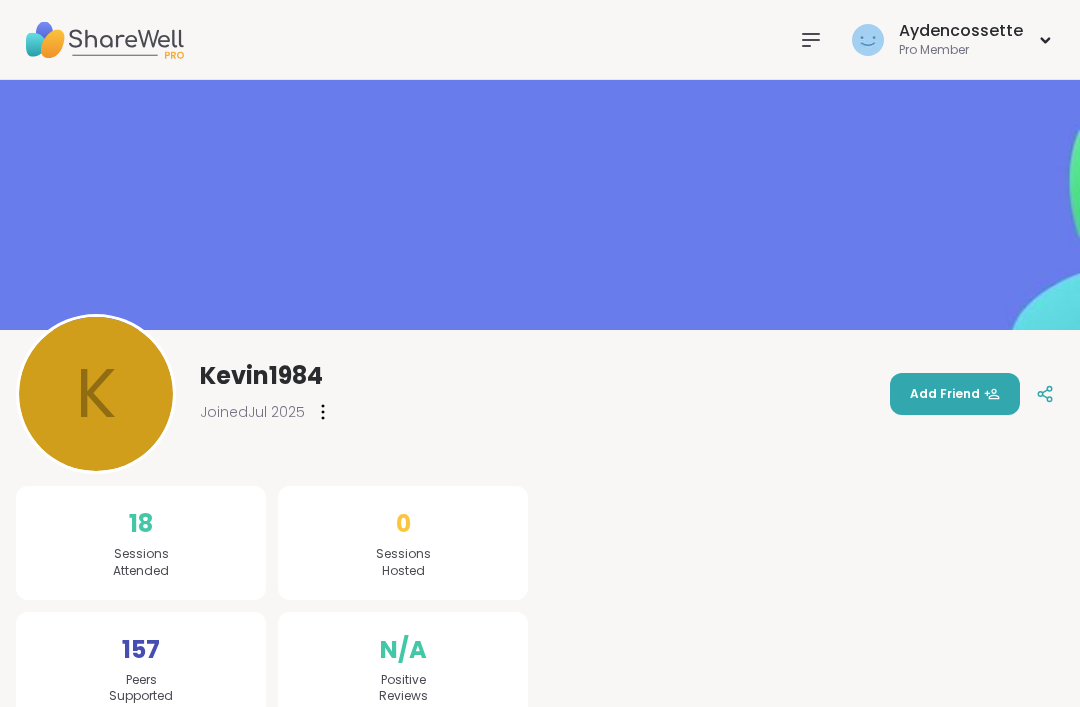 click 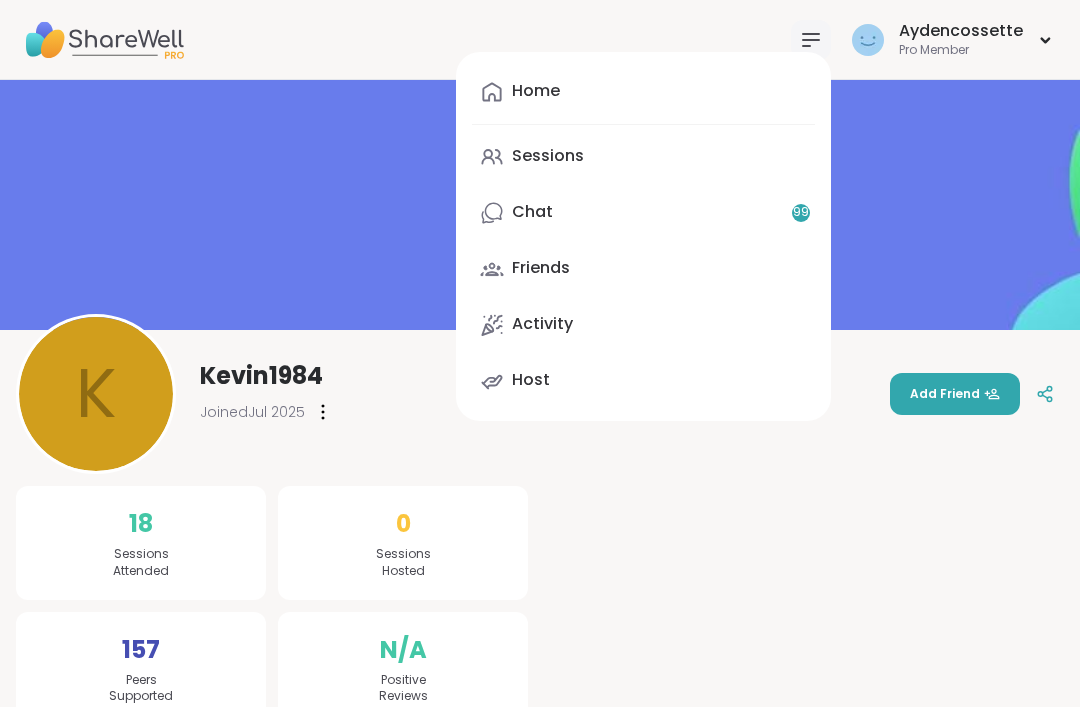 click on "Pro Member" at bounding box center [961, 50] 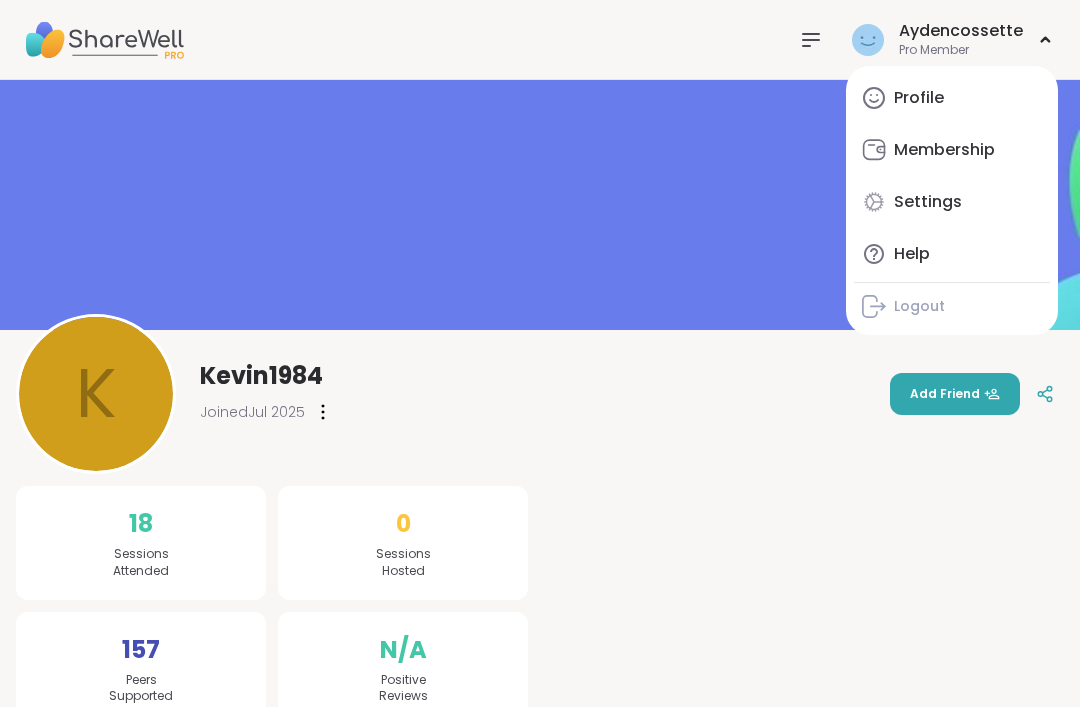click on "Profile" at bounding box center [952, 98] 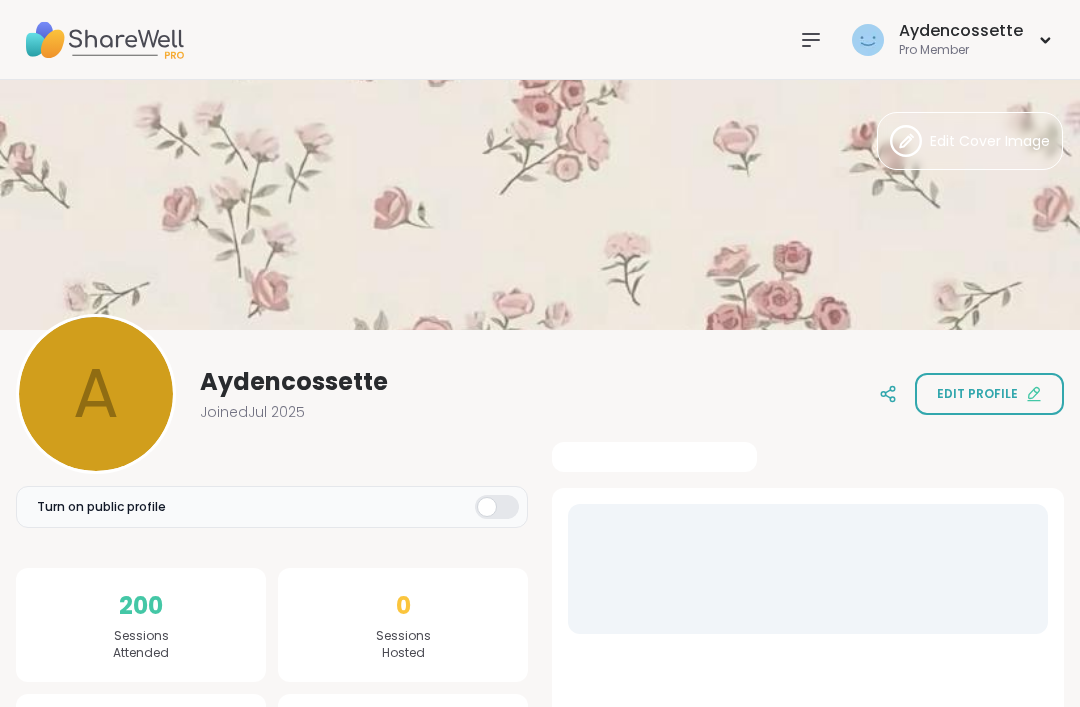 scroll, scrollTop: 0, scrollLeft: 0, axis: both 